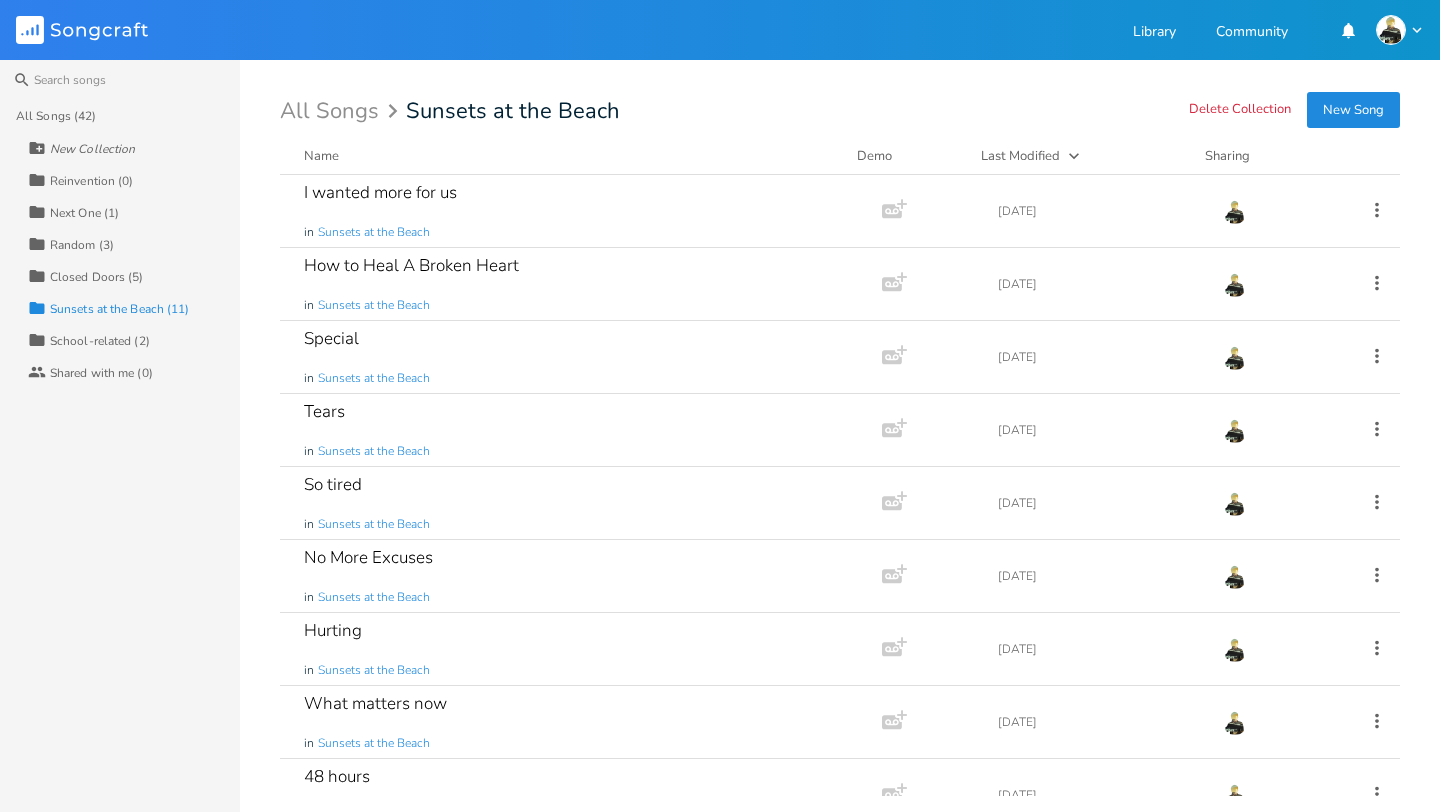scroll, scrollTop: 0, scrollLeft: 0, axis: both 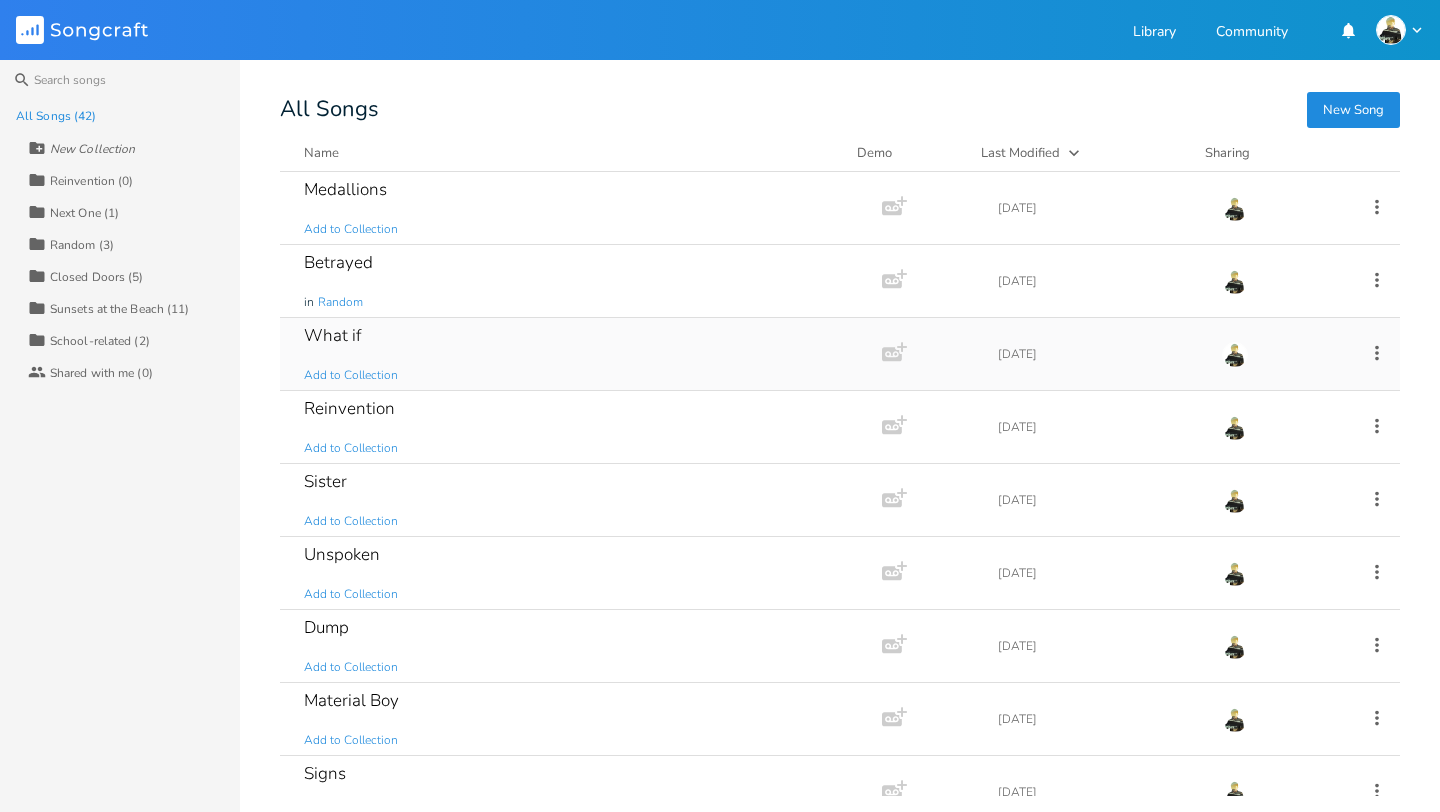 click on "What if Add to Collection" at bounding box center [577, 354] 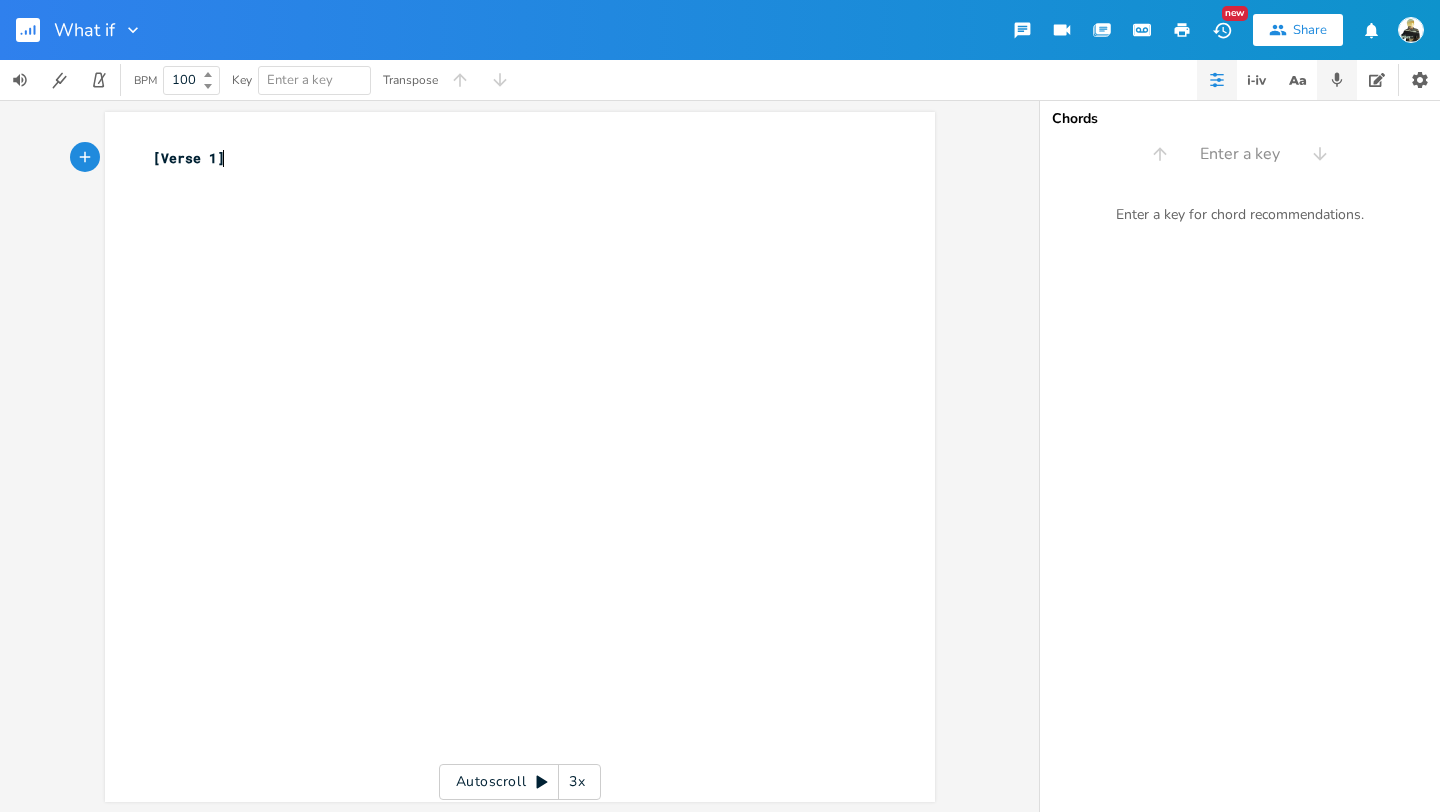 click at bounding box center (1337, 80) 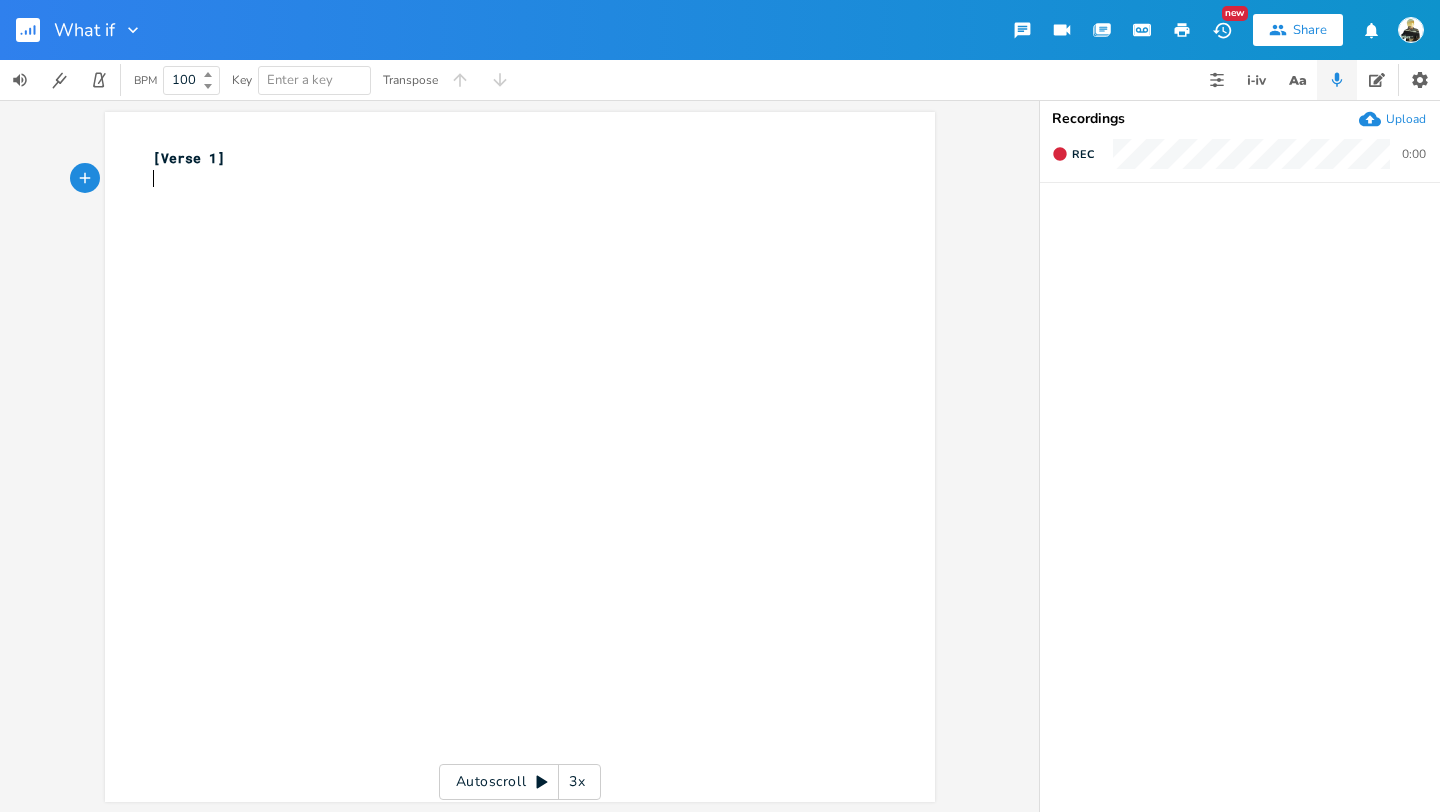 click on "​" at bounding box center (510, 179) 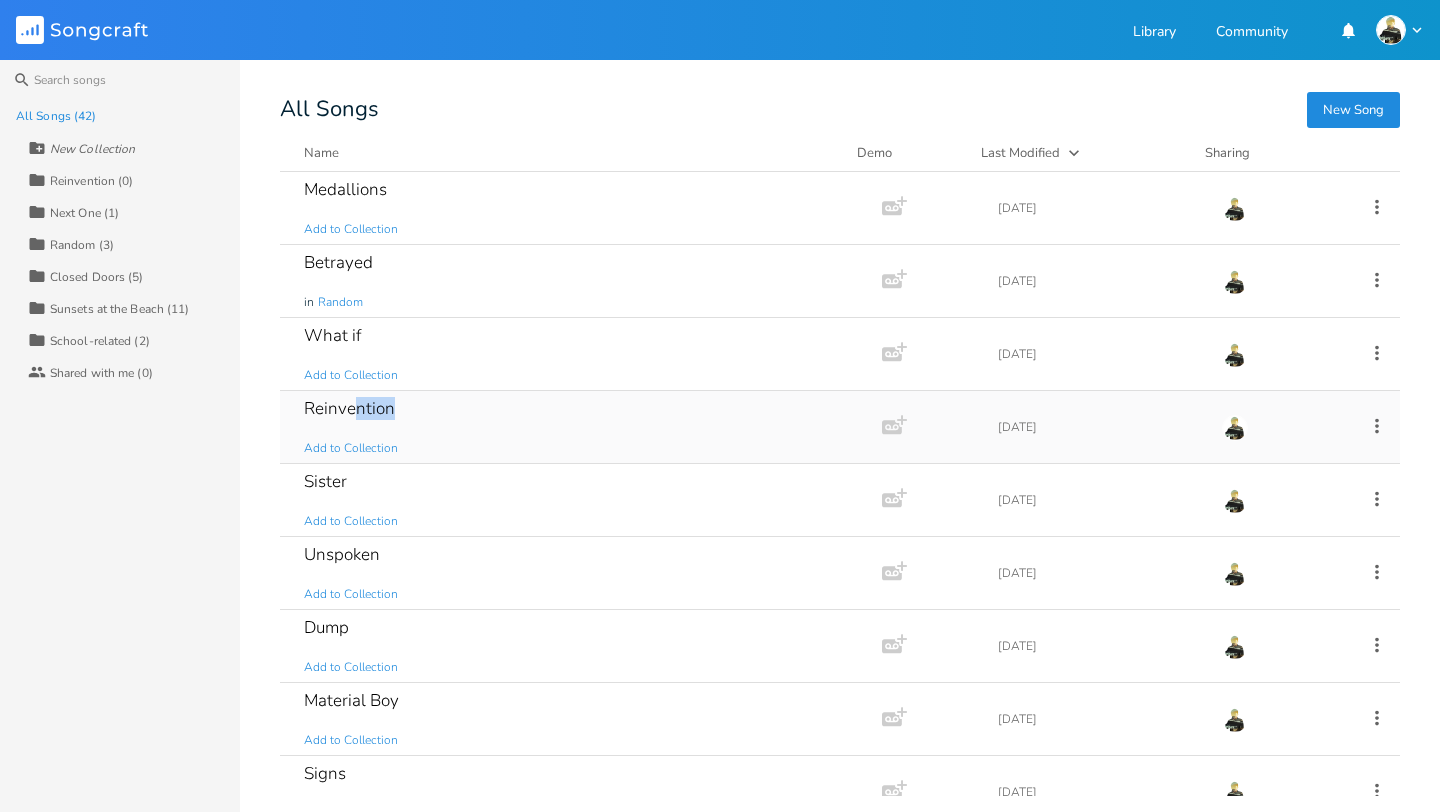 drag, startPoint x: 356, startPoint y: 409, endPoint x: 462, endPoint y: 423, distance: 106.92053 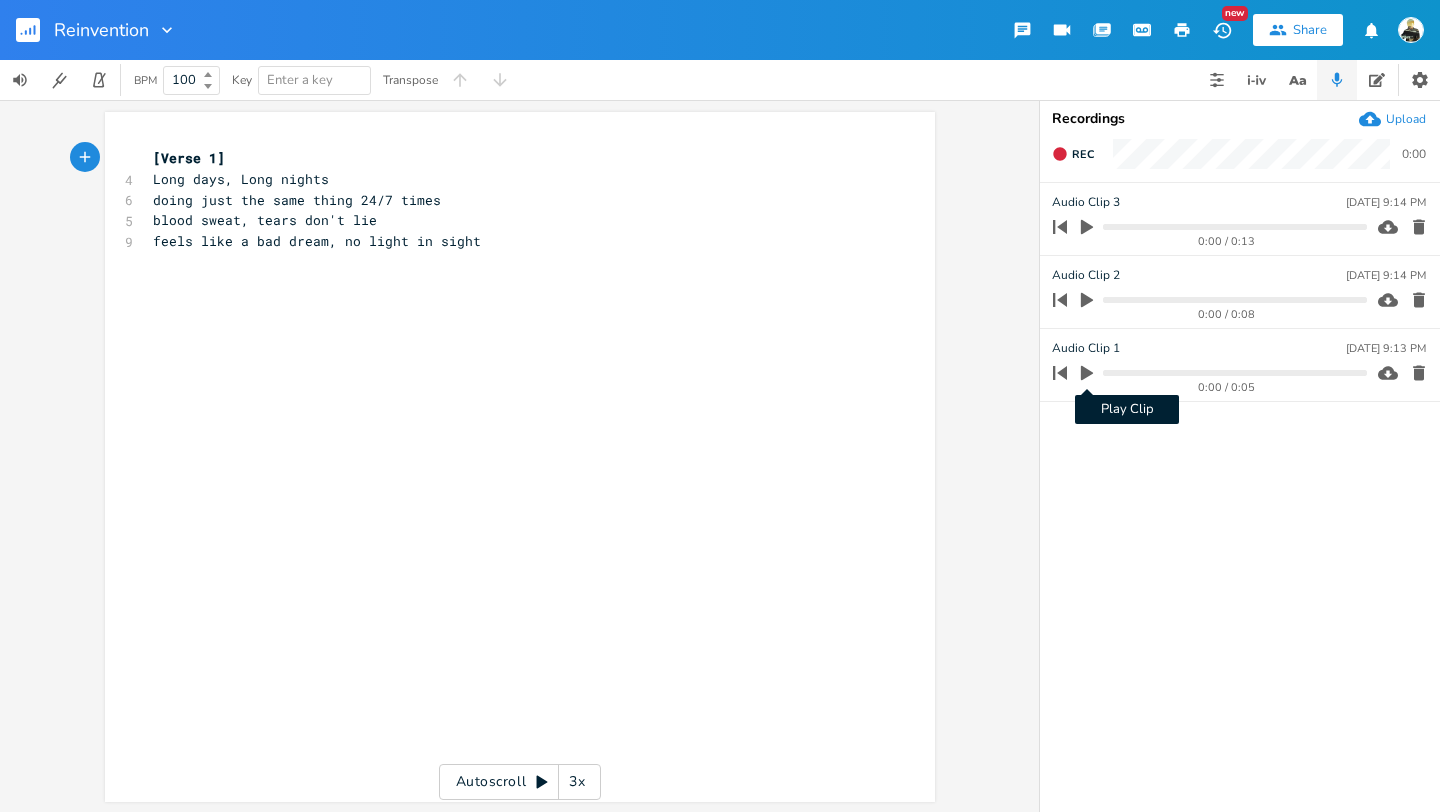click 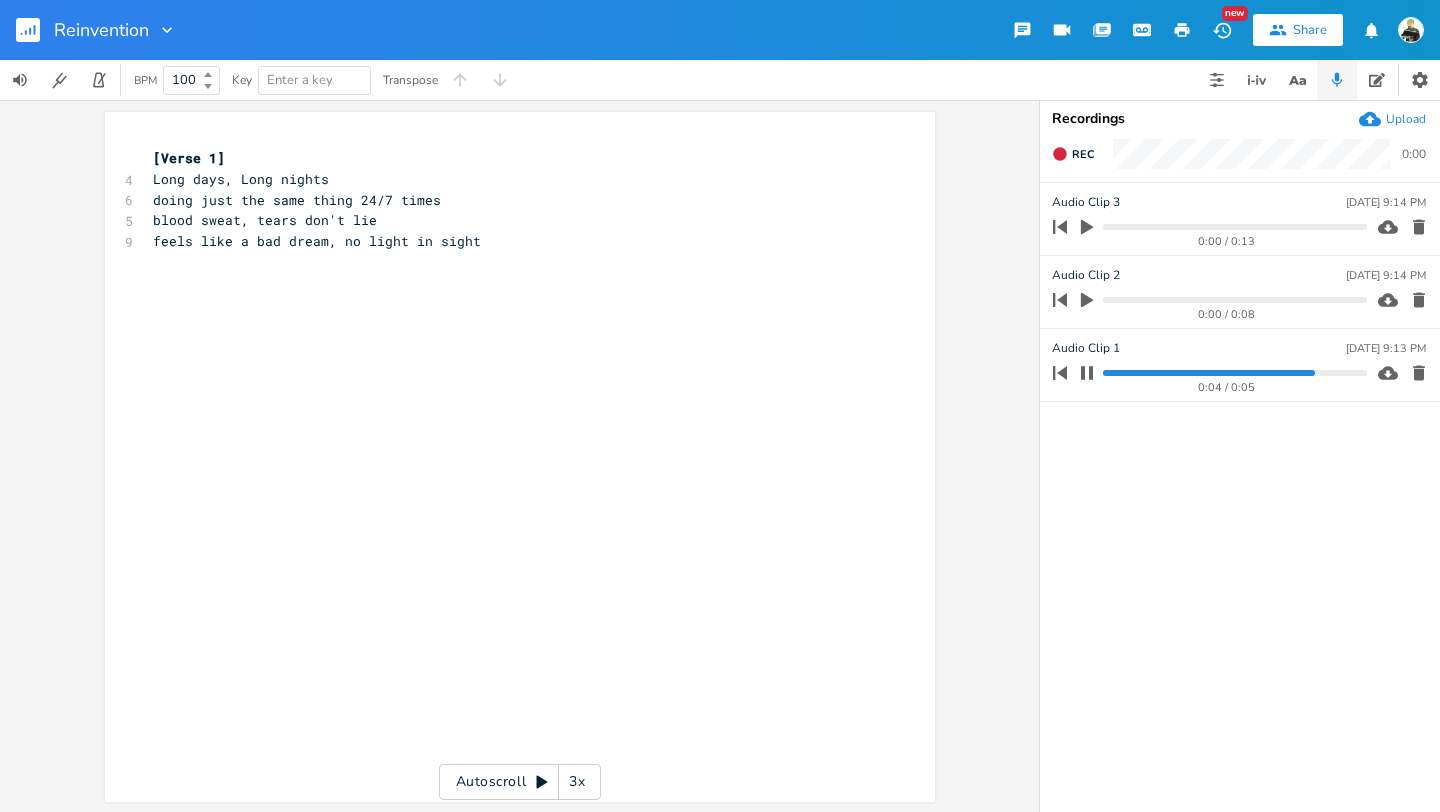 click 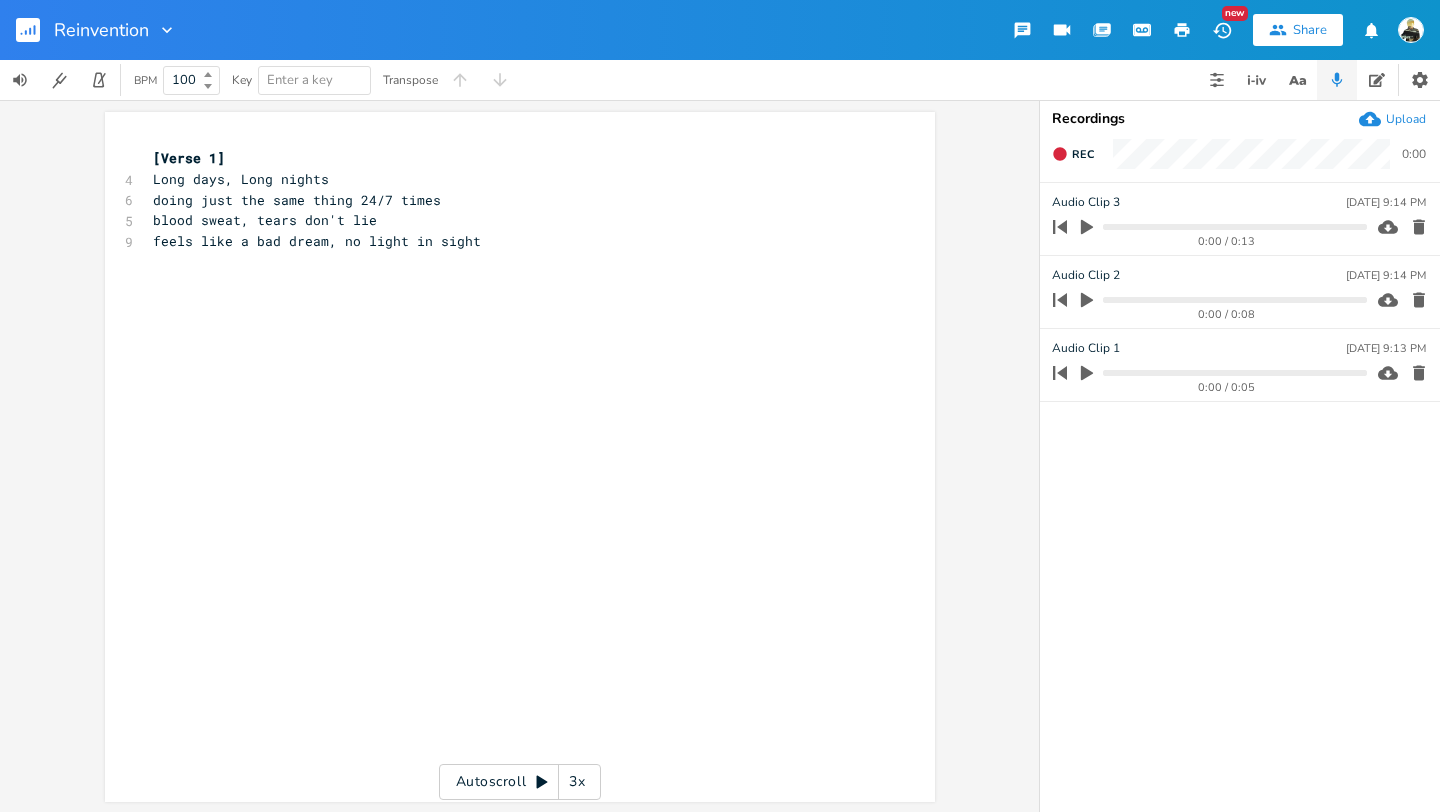 click 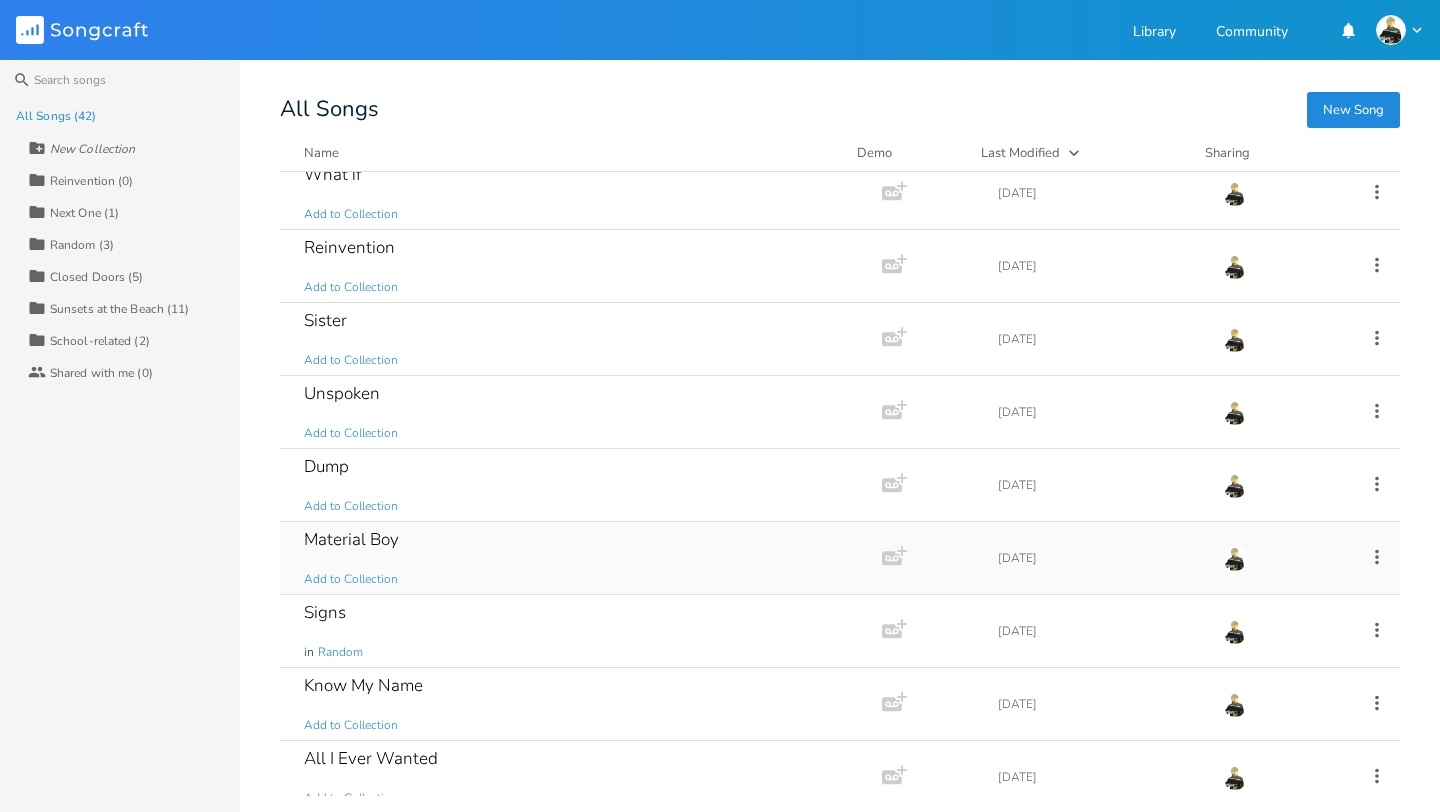 scroll, scrollTop: 189, scrollLeft: 0, axis: vertical 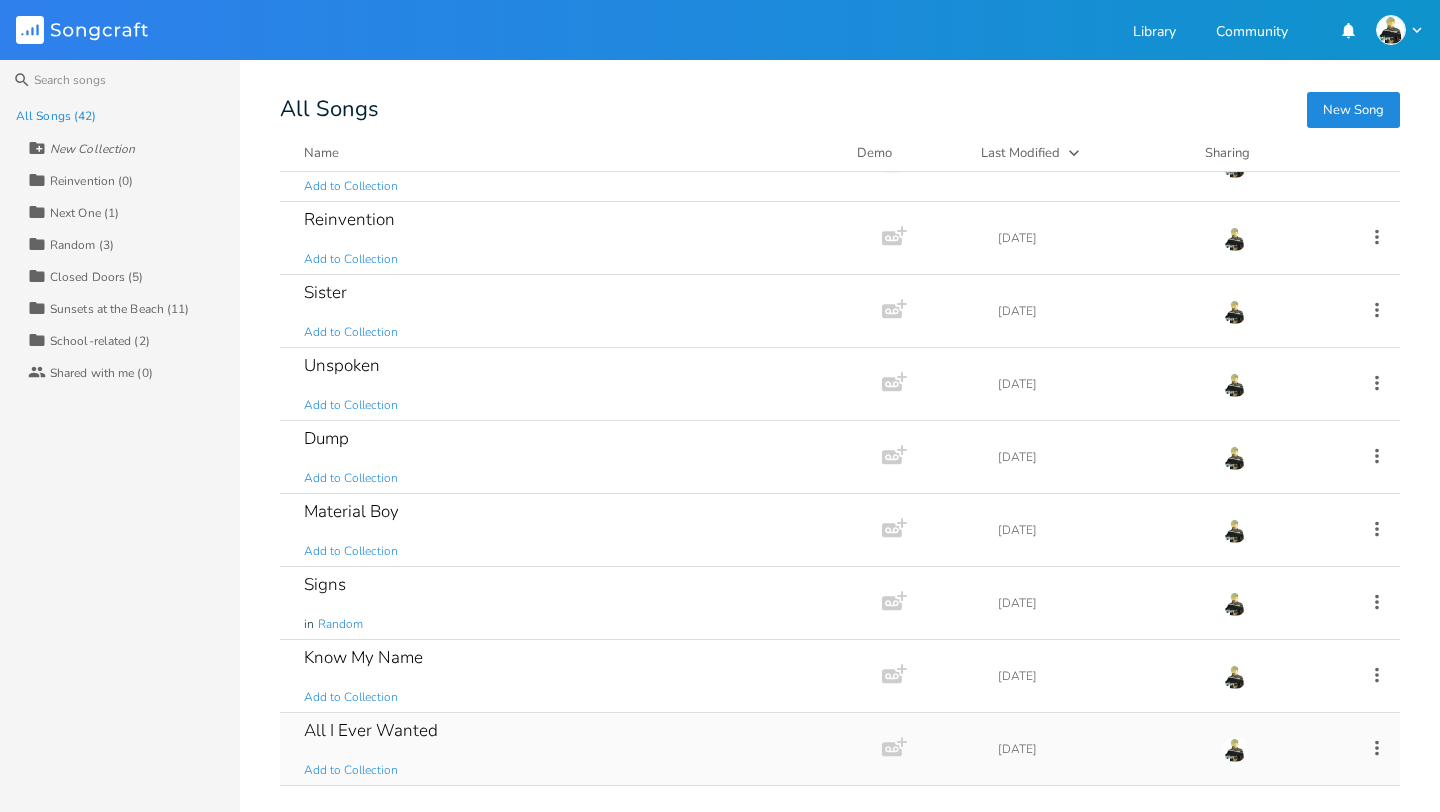 click on "All I Ever Wanted" at bounding box center (371, 730) 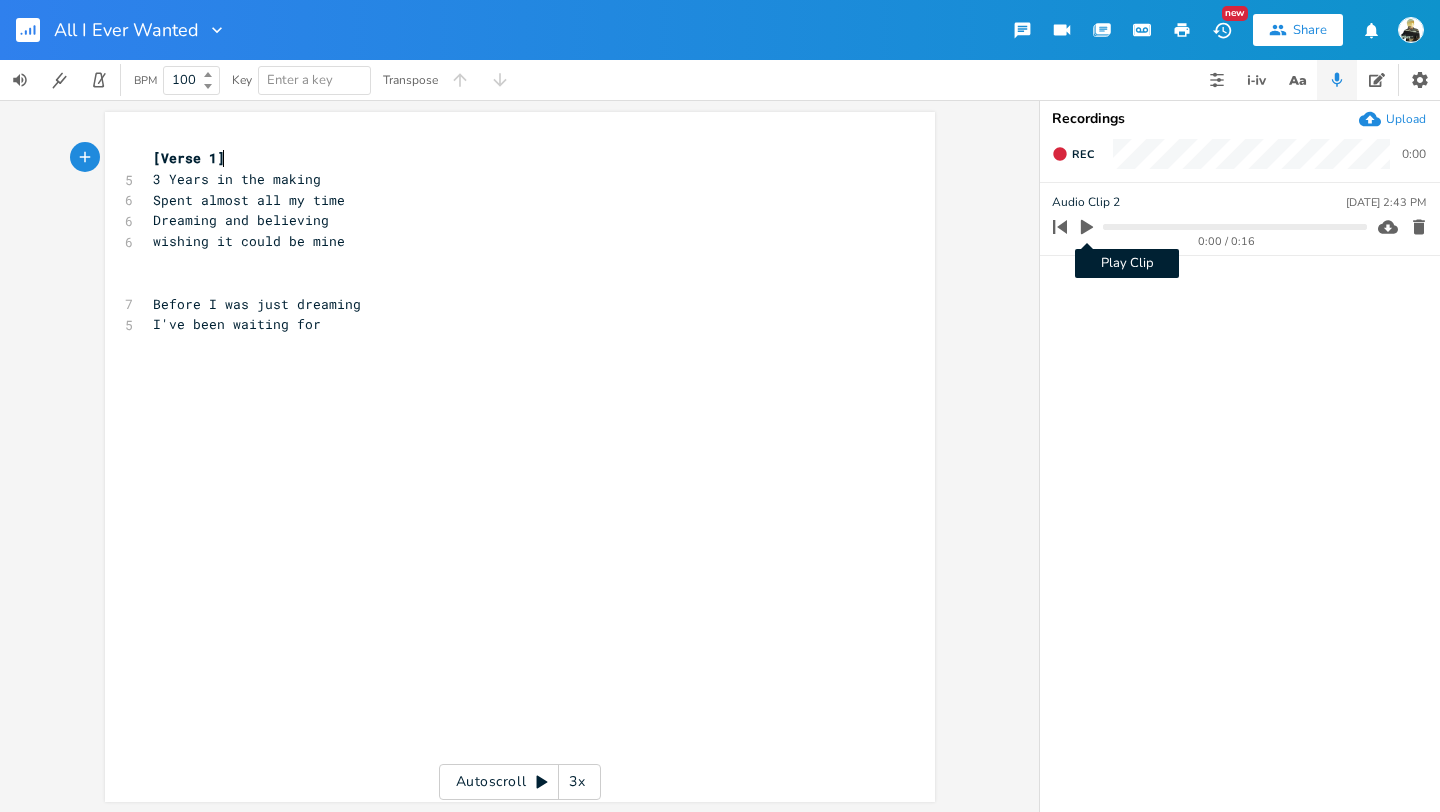 click 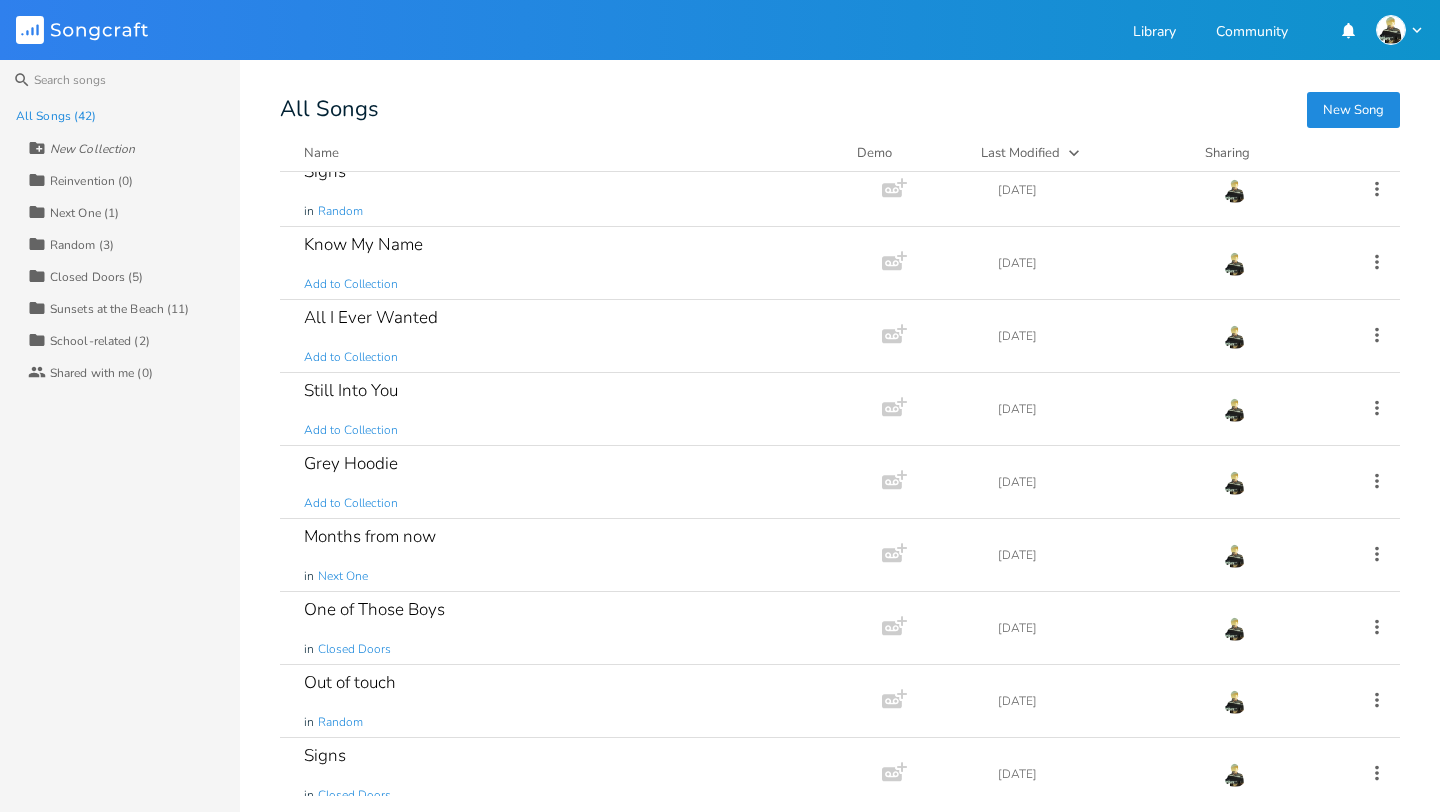 scroll, scrollTop: 604, scrollLeft: 0, axis: vertical 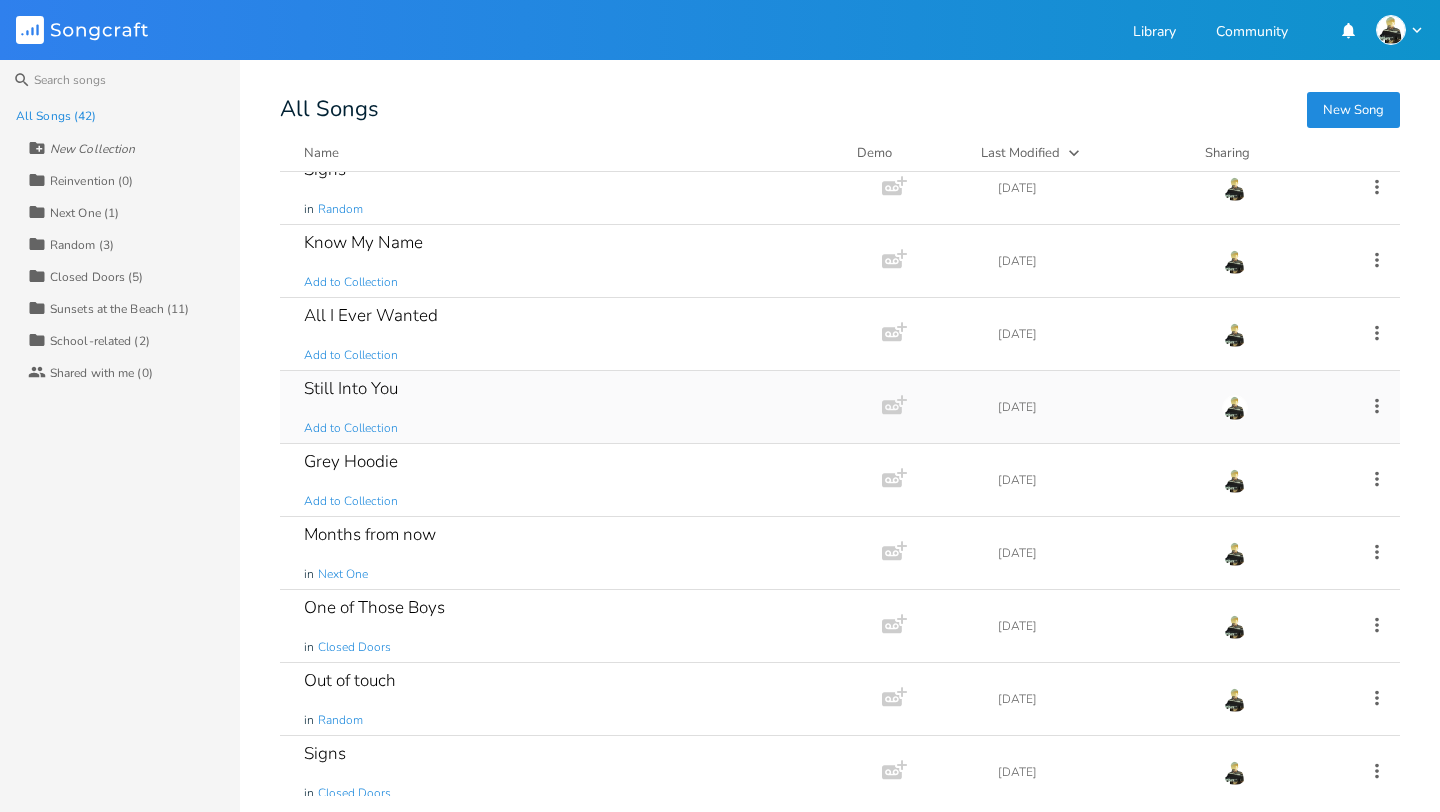 click on "Still Into You" at bounding box center (351, 388) 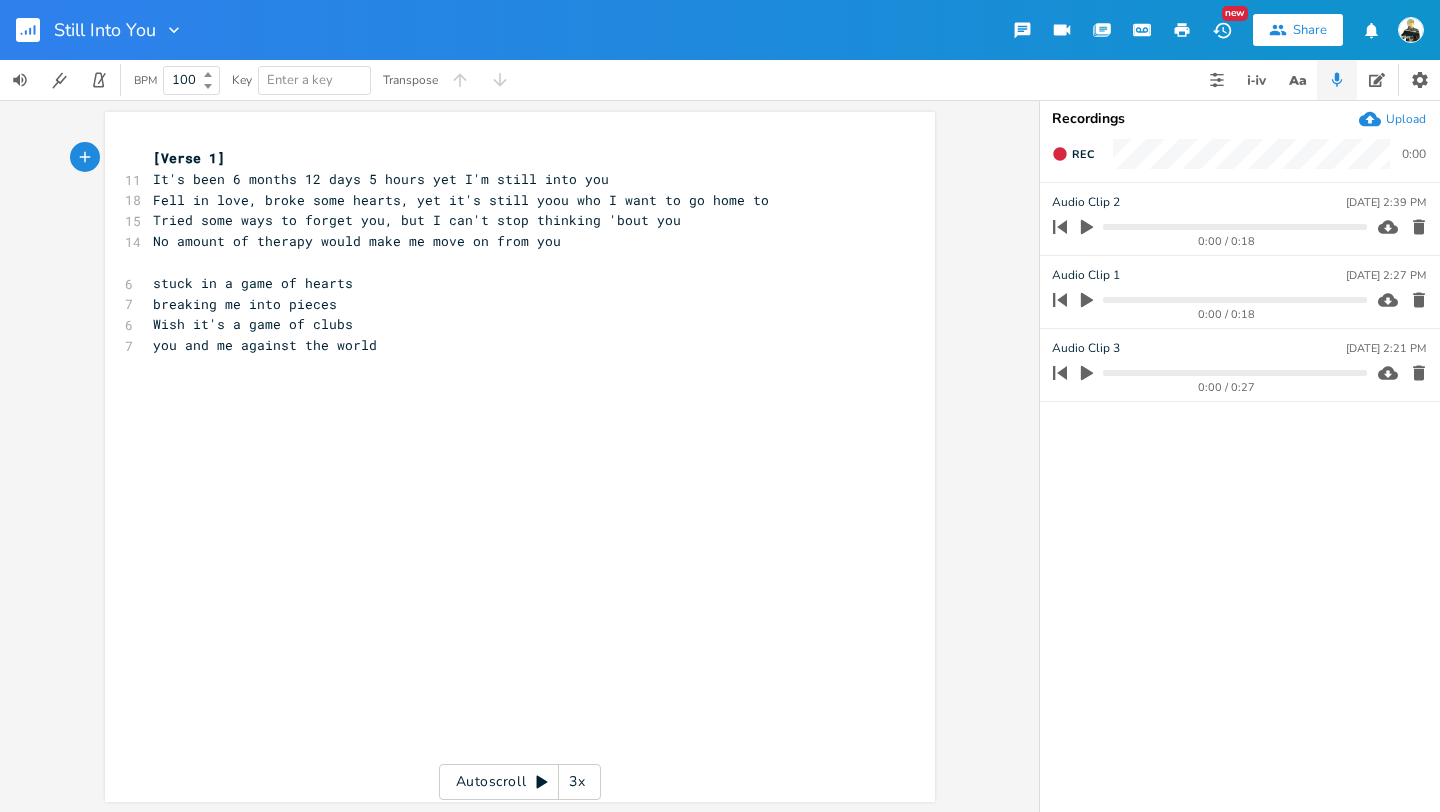 click 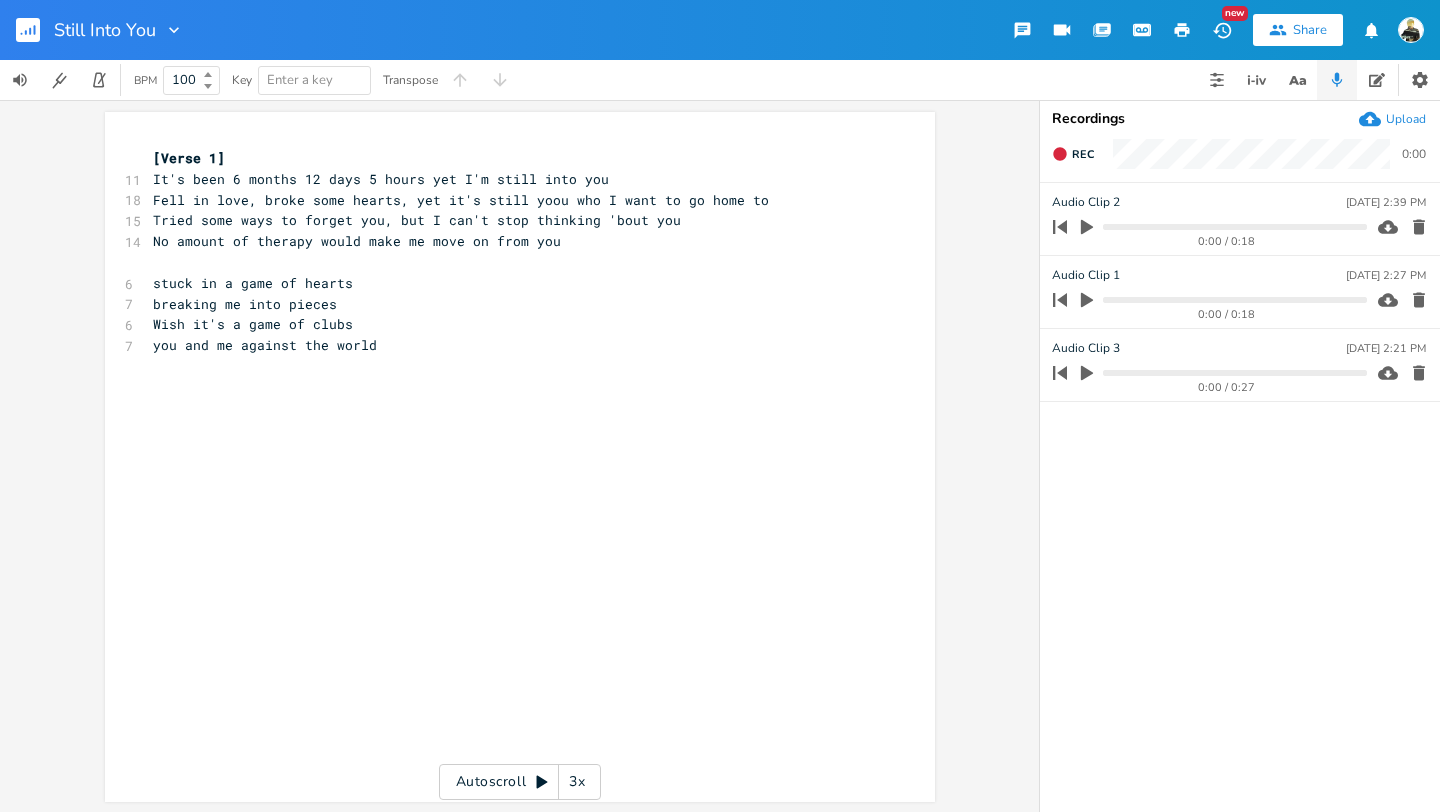 click 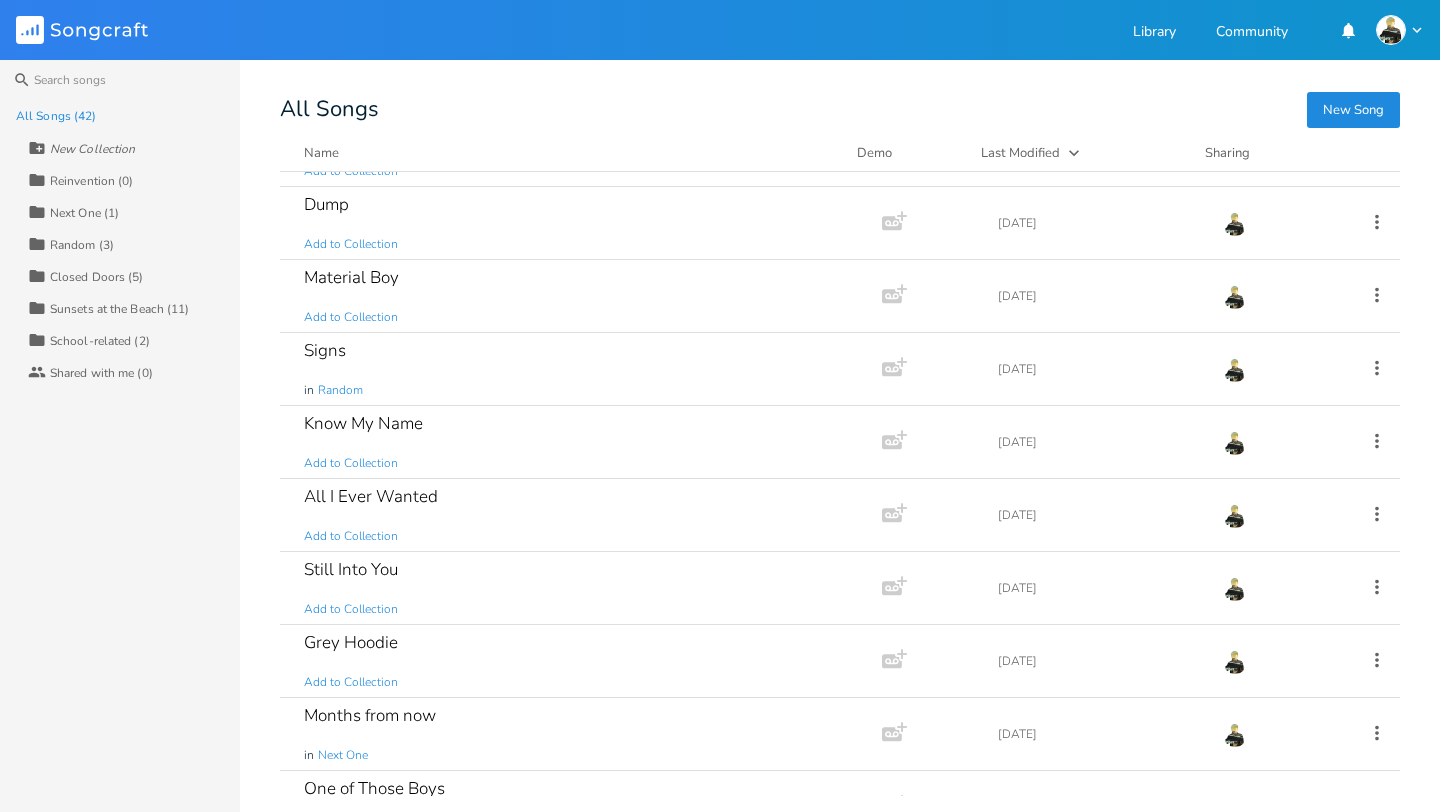 scroll, scrollTop: 469, scrollLeft: 0, axis: vertical 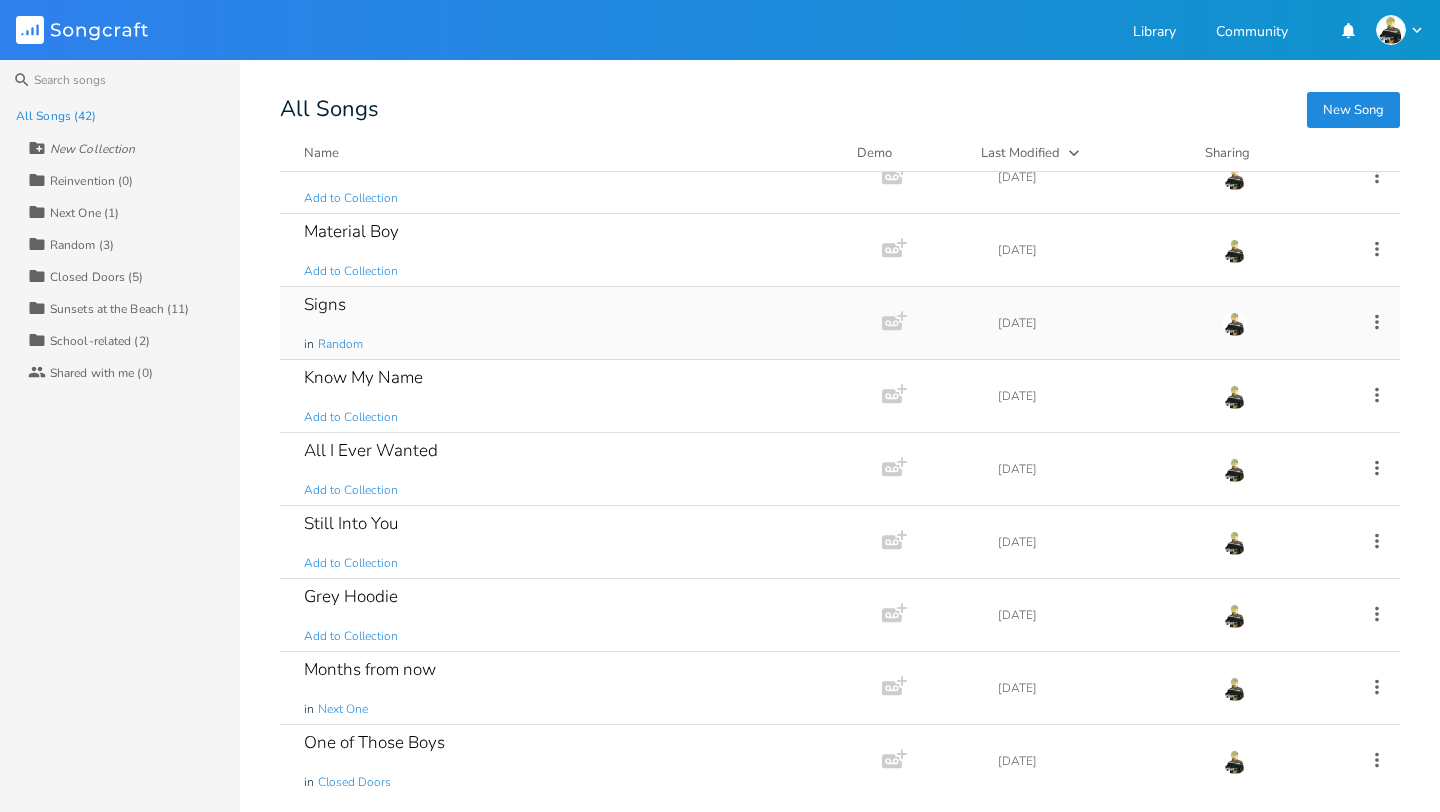 click on "Signs" at bounding box center (325, 304) 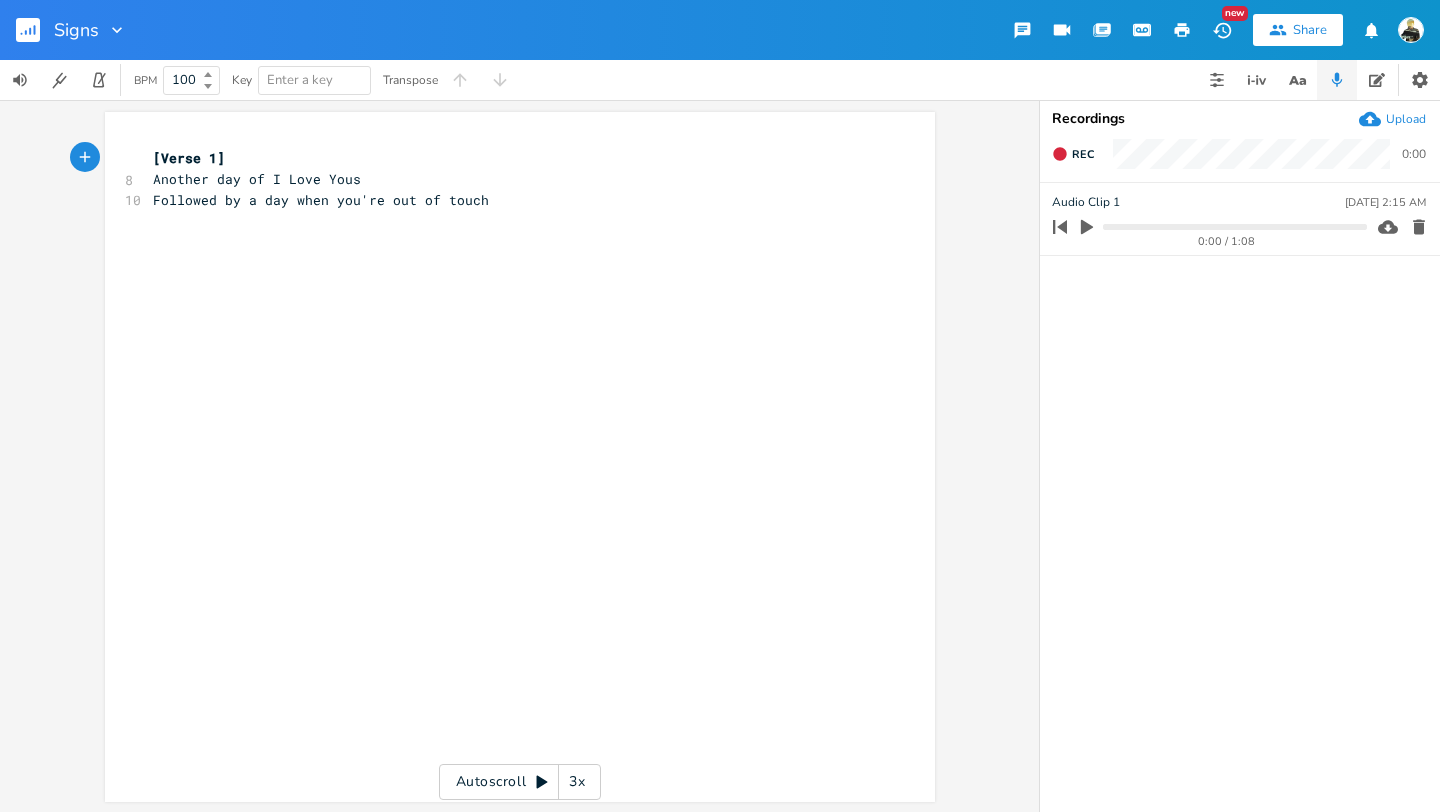click 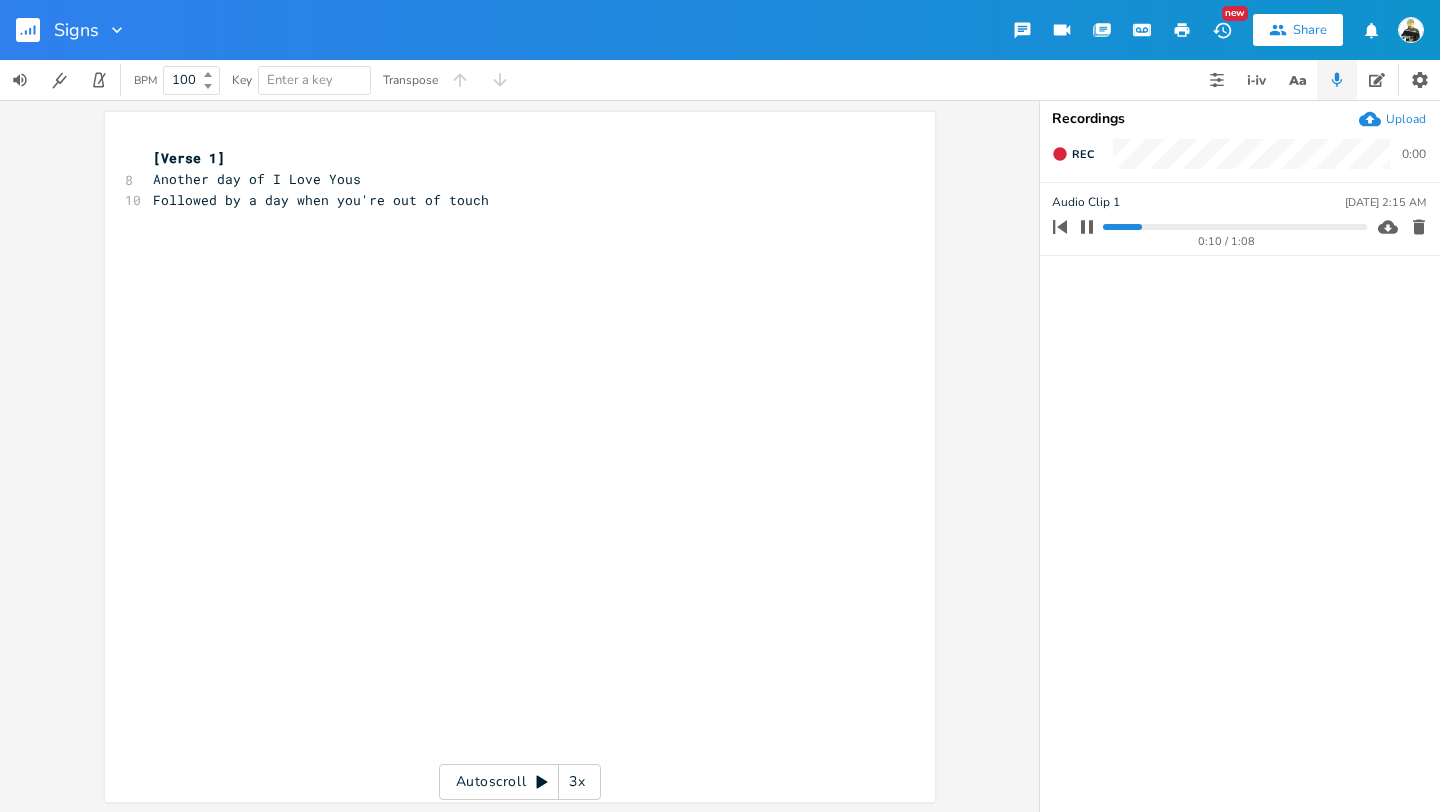 click 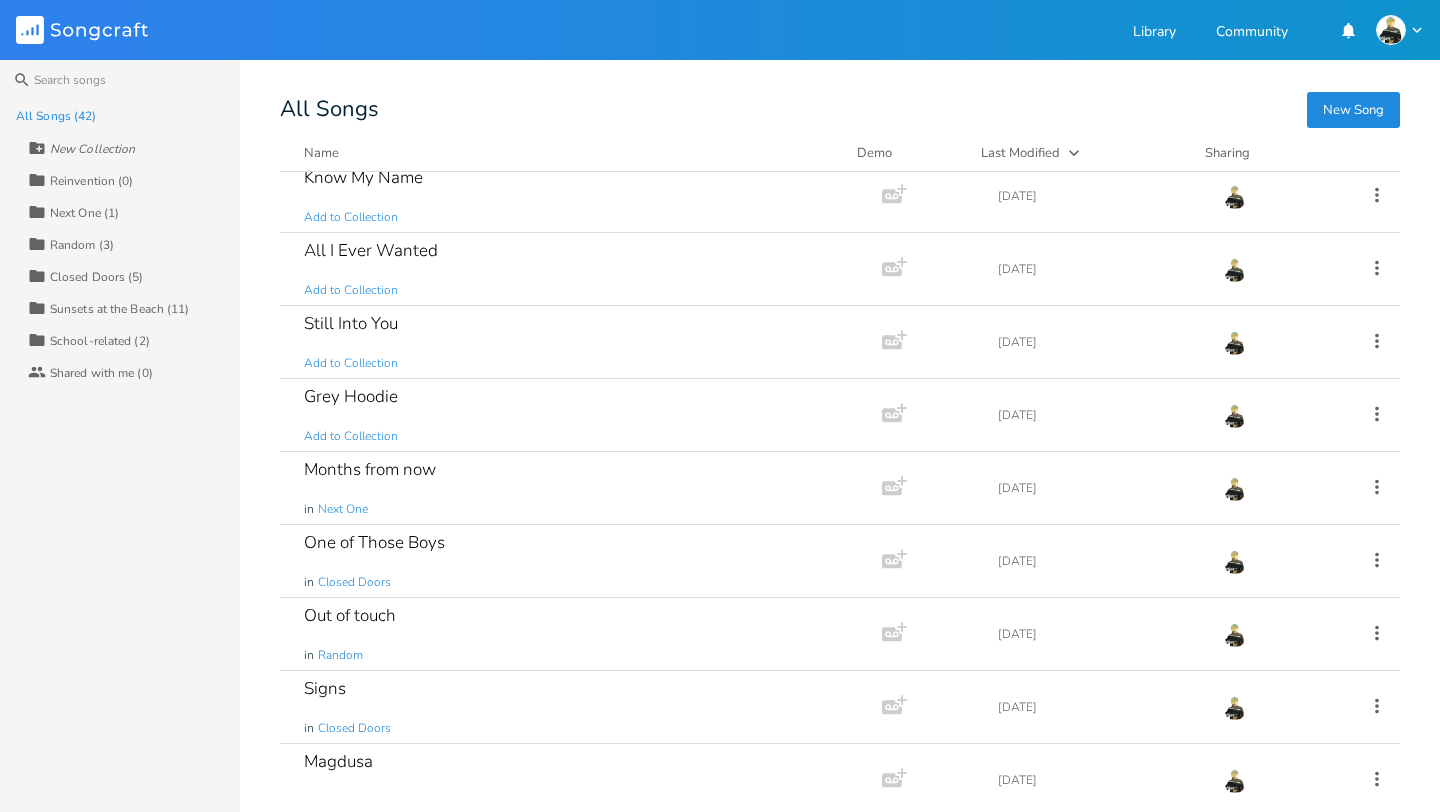 scroll, scrollTop: 1059, scrollLeft: 0, axis: vertical 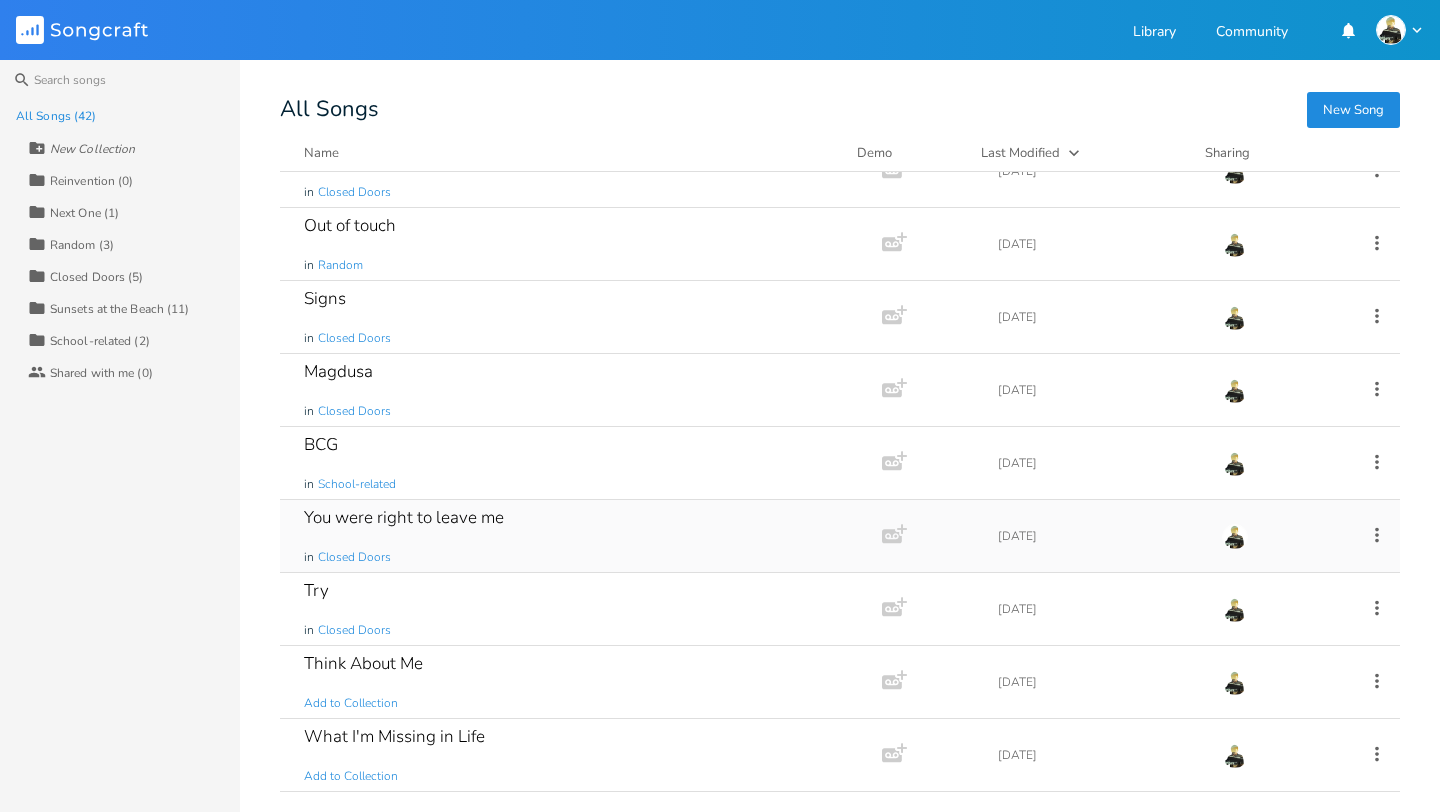 click on "You were right to leave me" at bounding box center (404, 517) 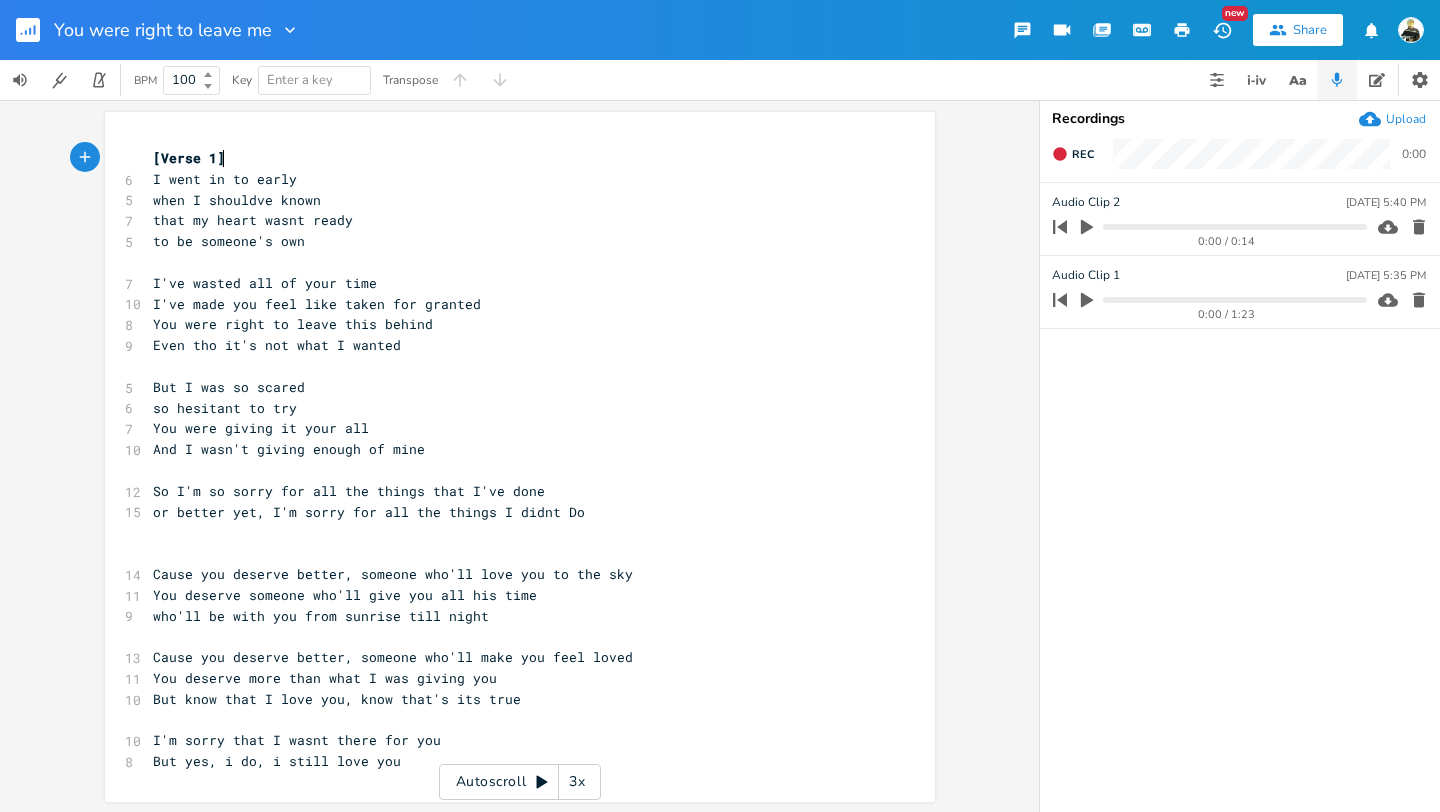 scroll, scrollTop: 2, scrollLeft: 0, axis: vertical 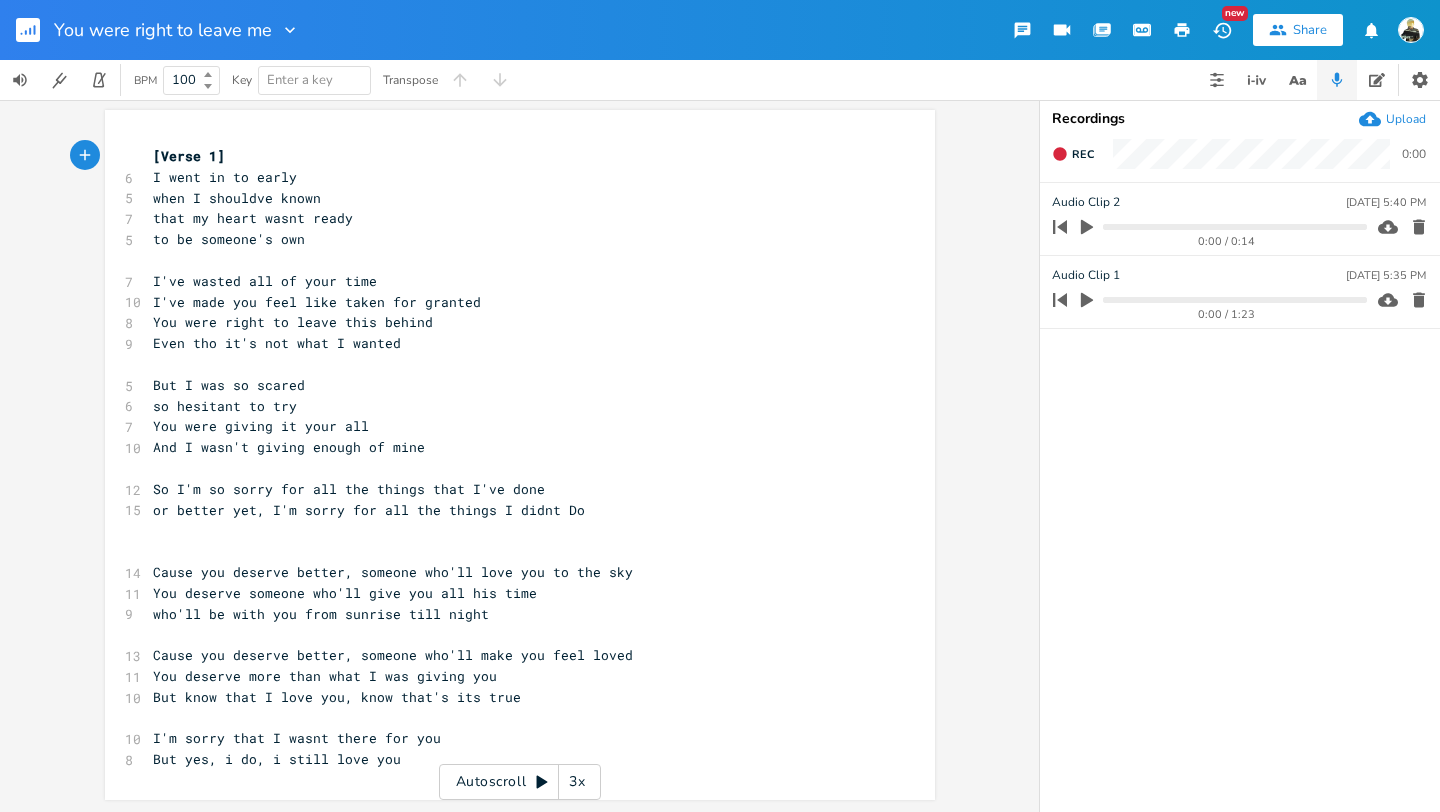 click 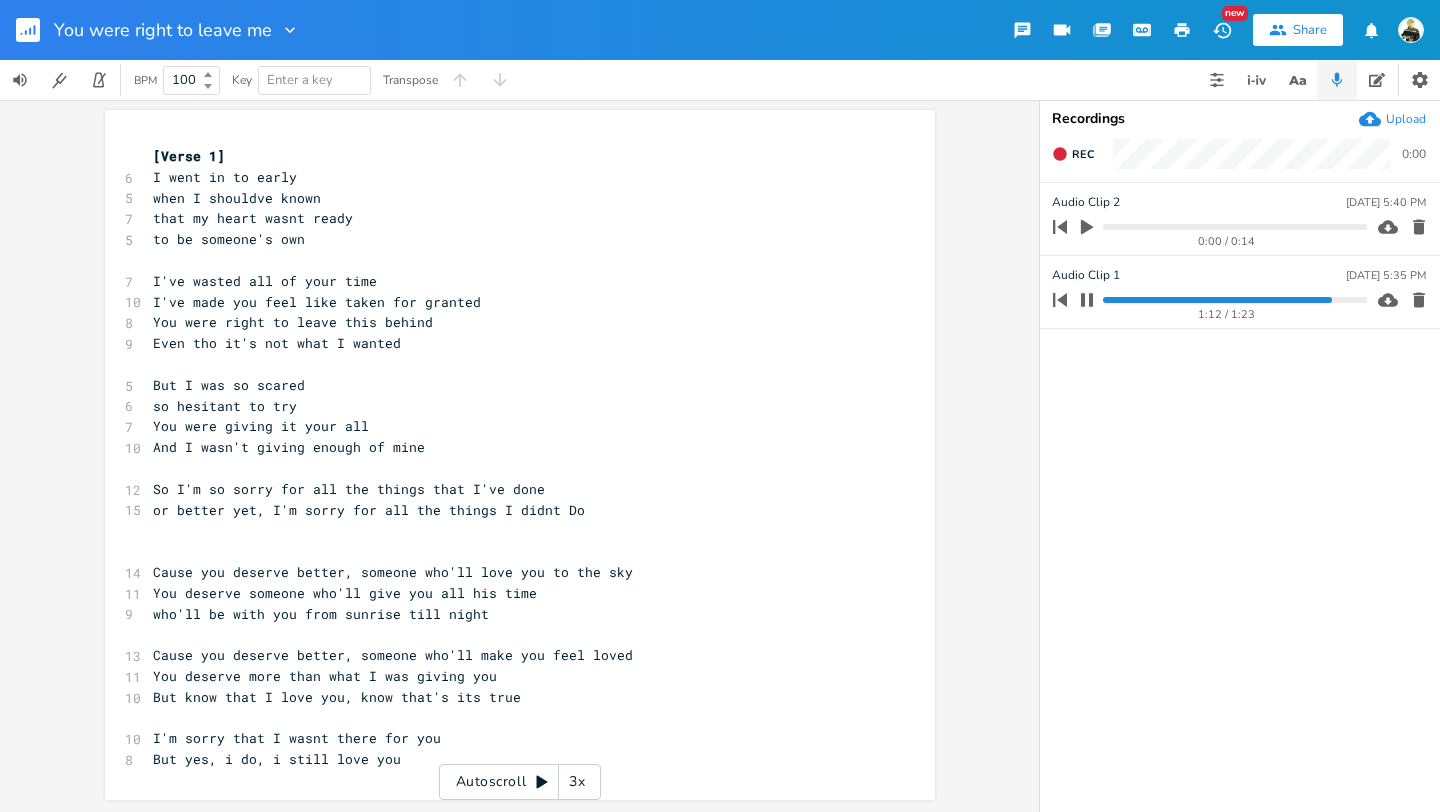 click 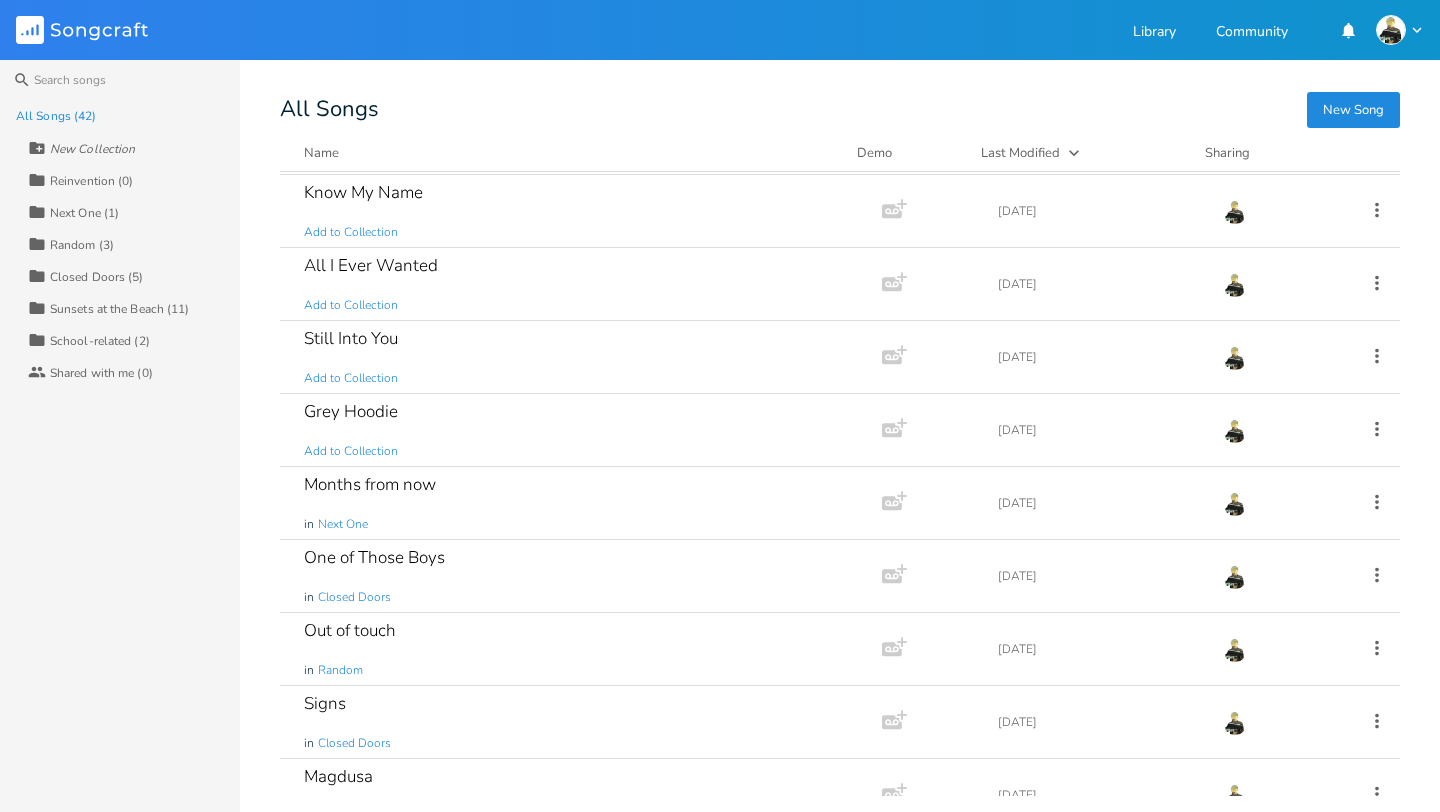 scroll, scrollTop: 671, scrollLeft: 0, axis: vertical 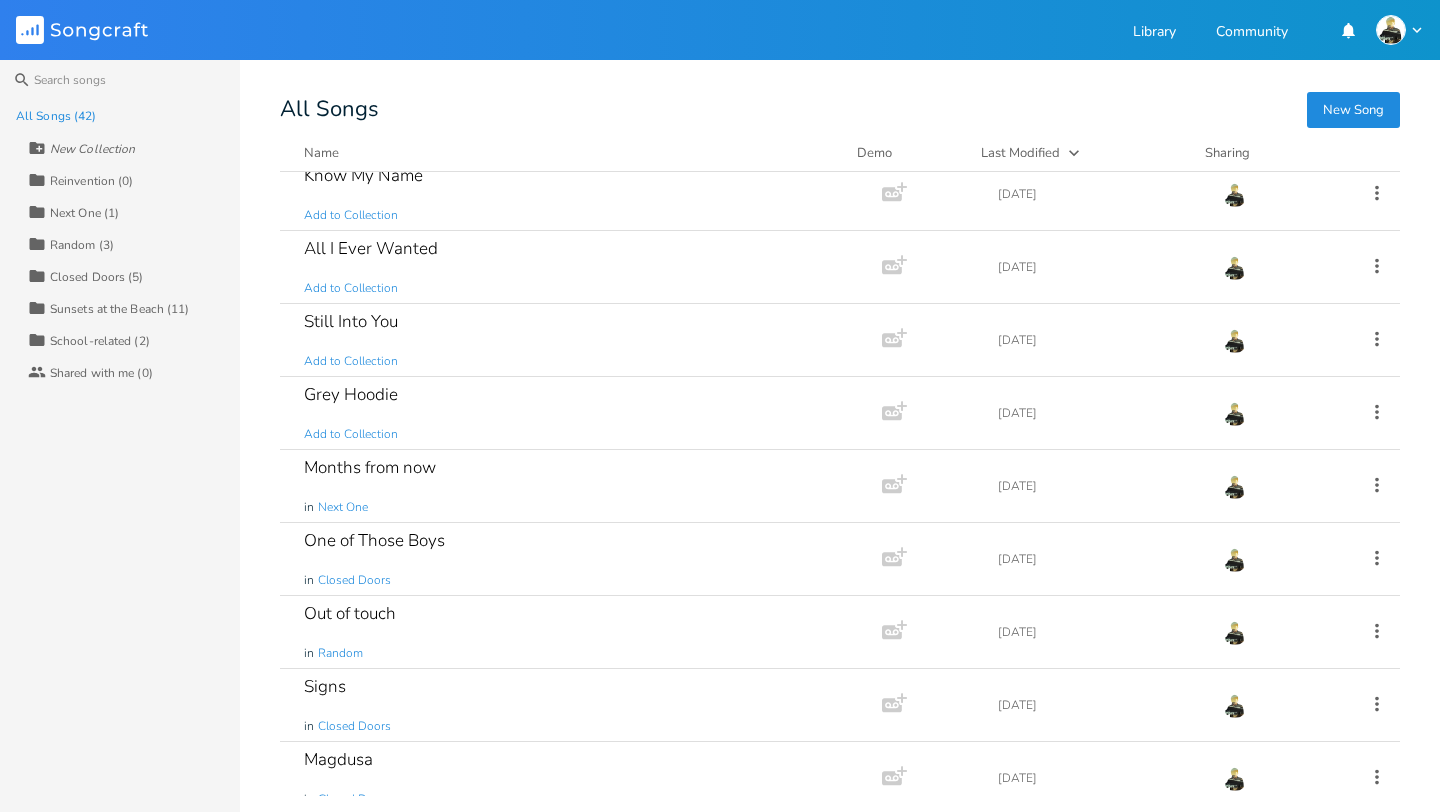 click on "One of Those Boys" at bounding box center [374, 540] 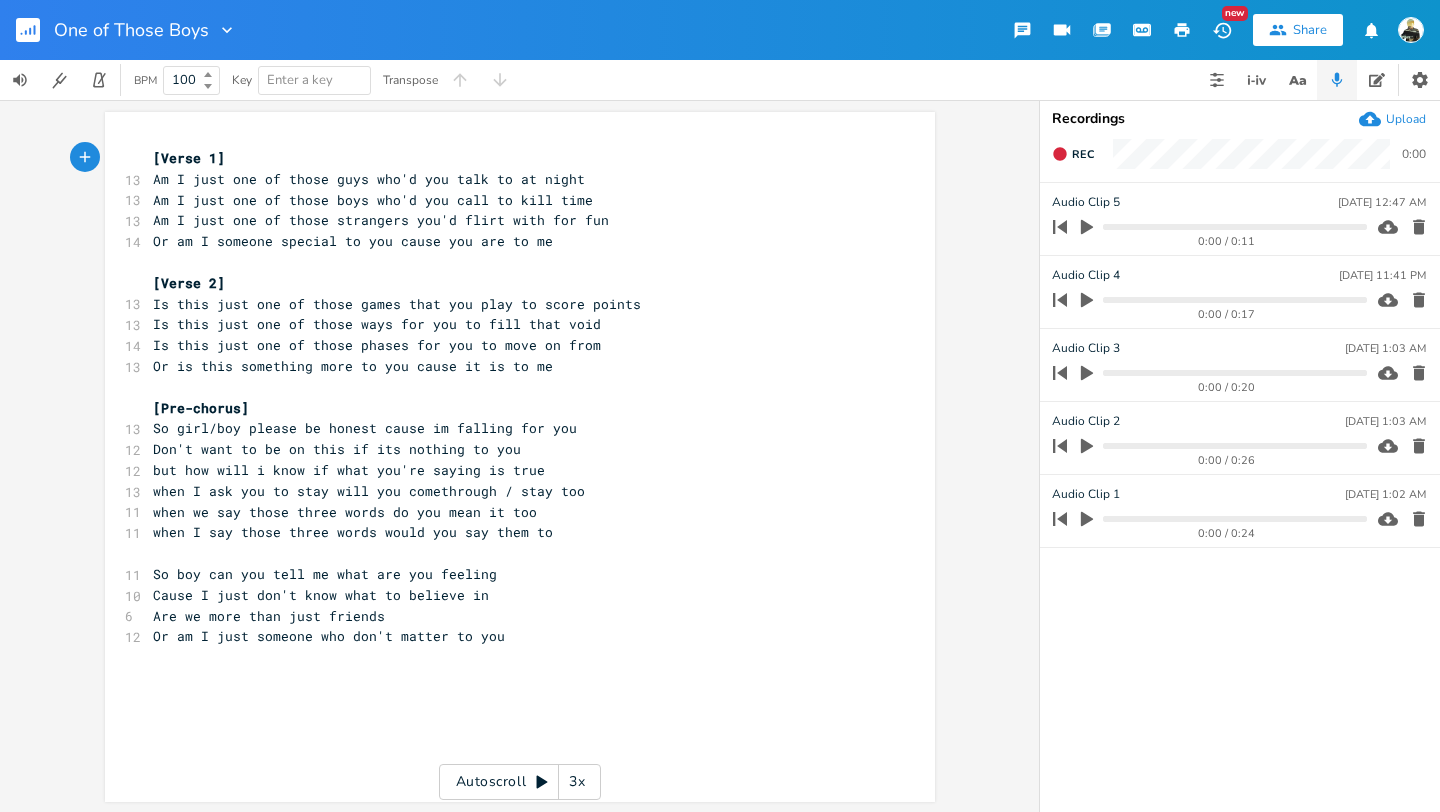click 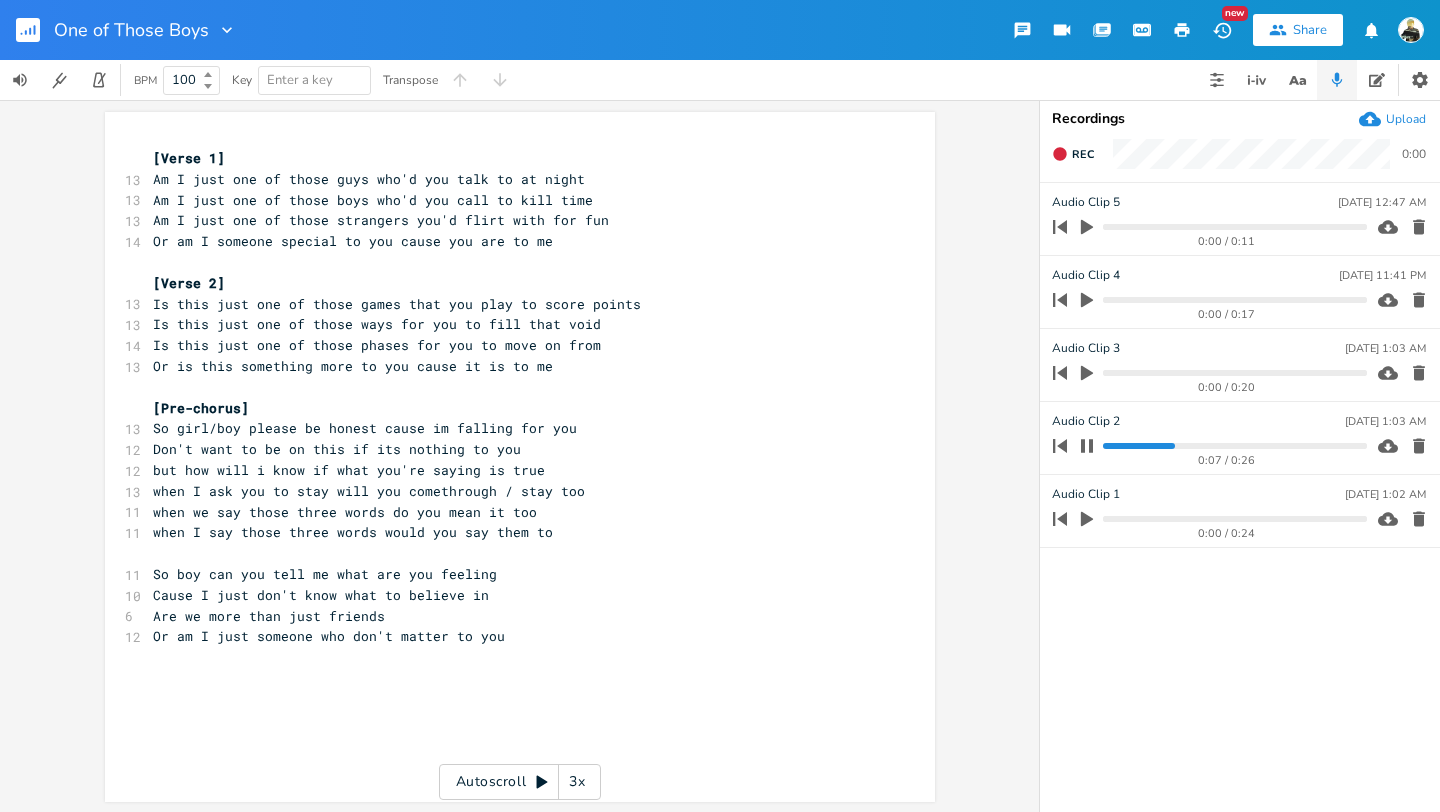click 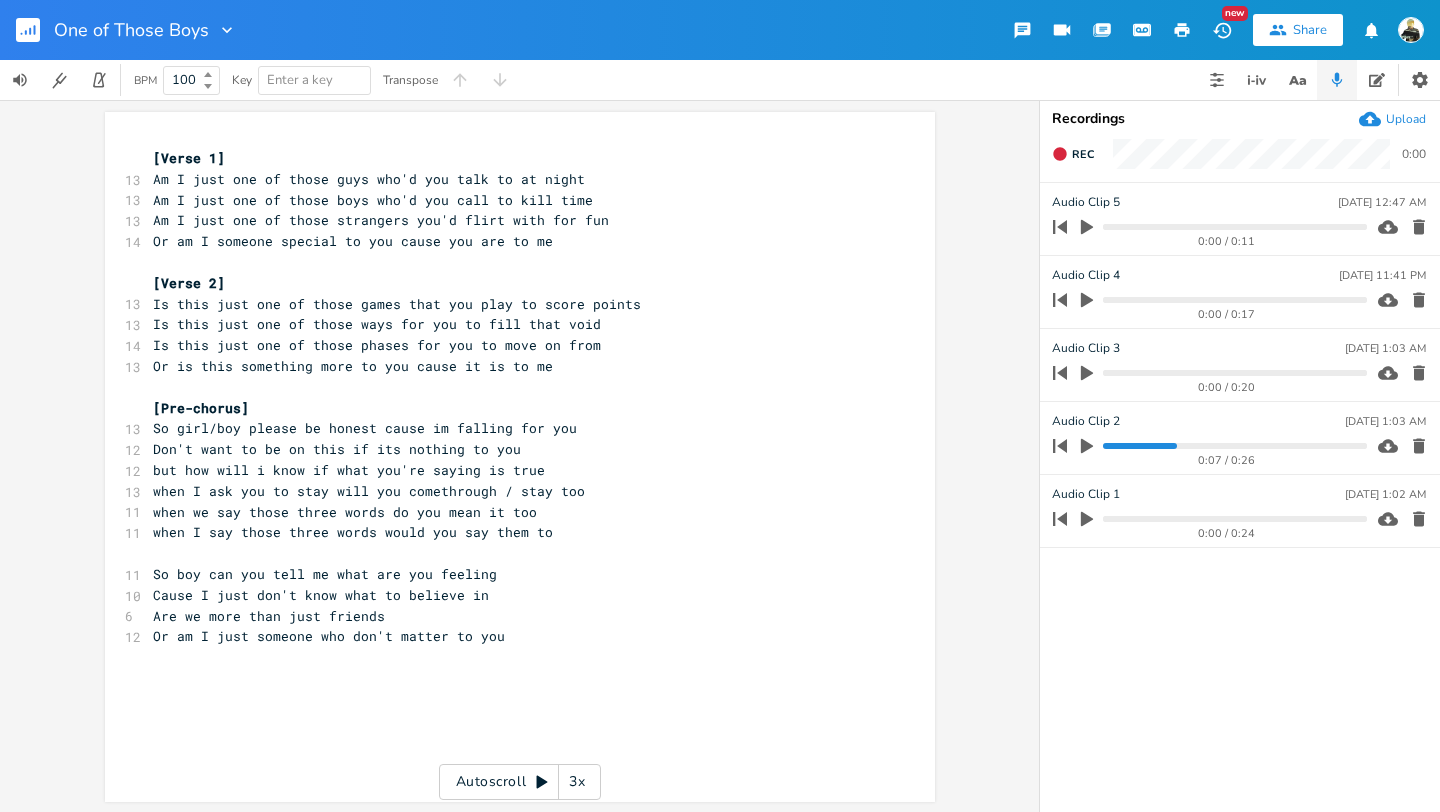 scroll, scrollTop: 2, scrollLeft: 0, axis: vertical 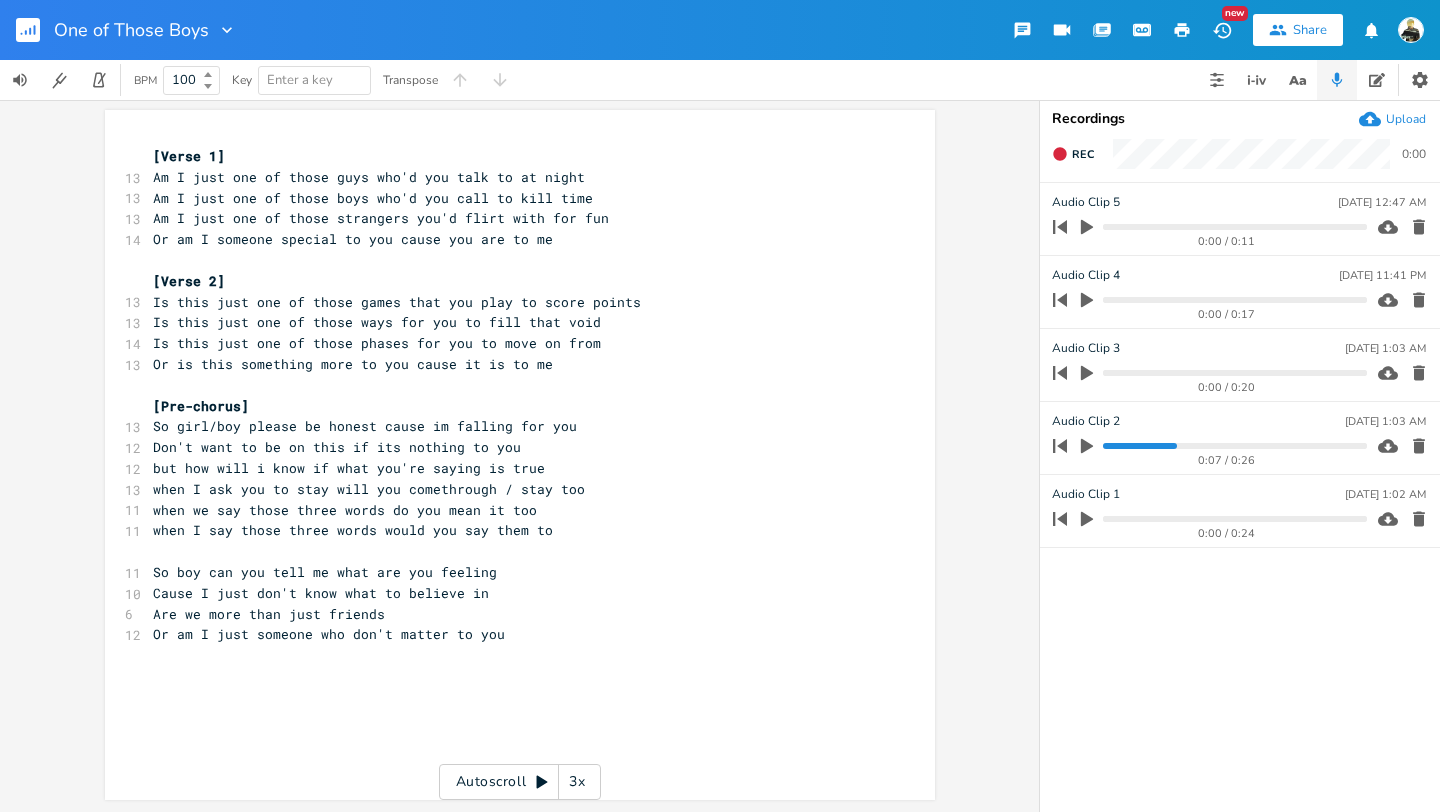 click at bounding box center (36, 30) 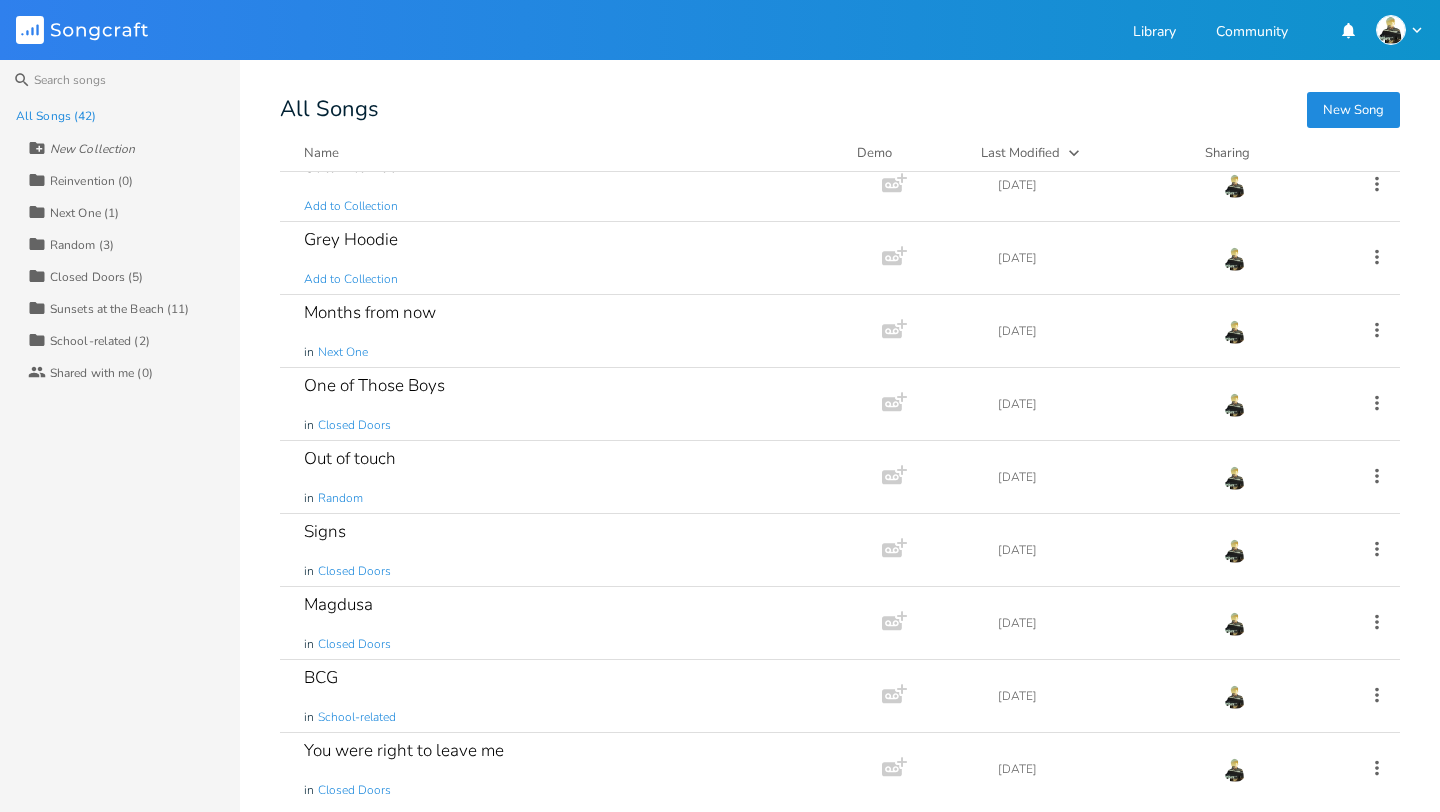 scroll, scrollTop: 832, scrollLeft: 0, axis: vertical 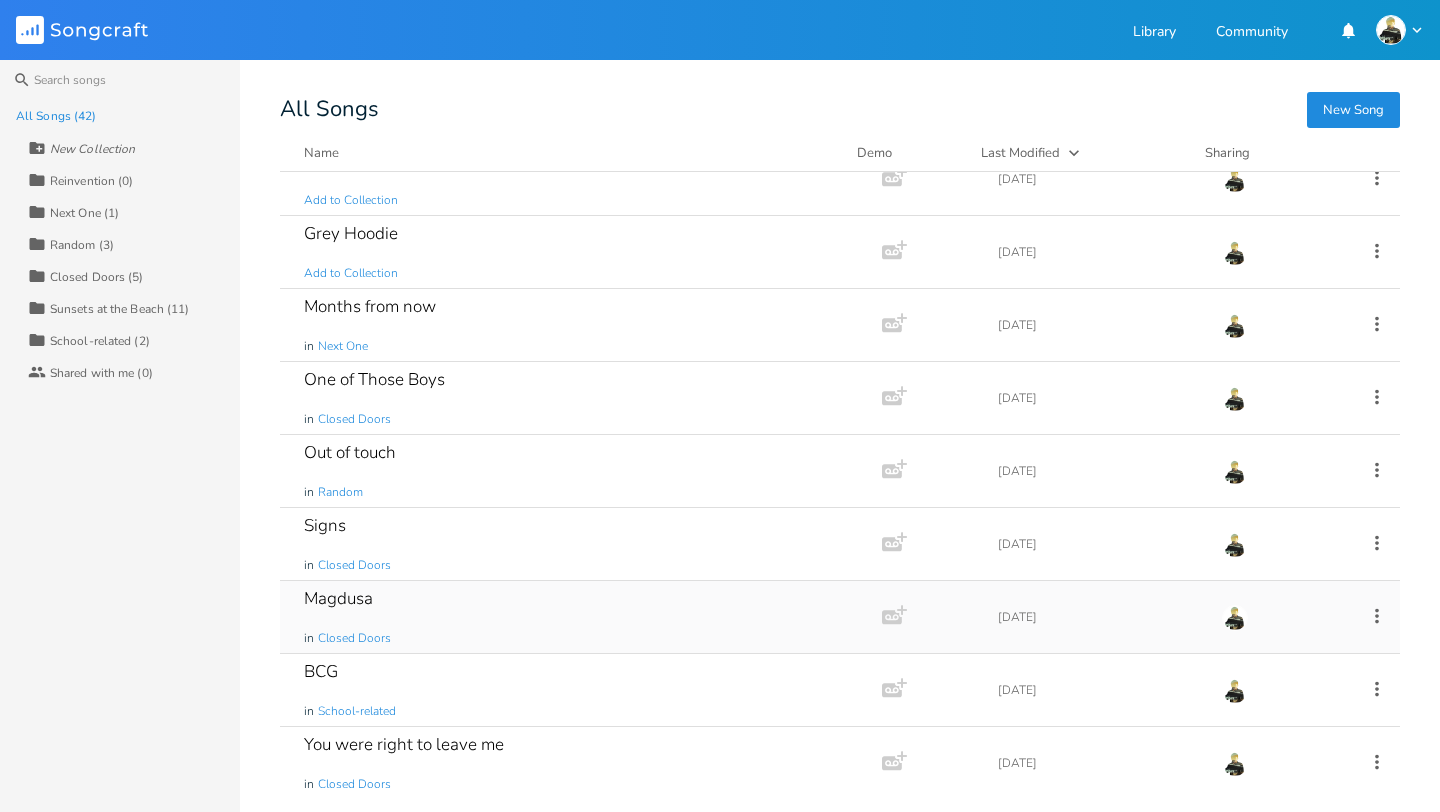 click on "Magdusa" at bounding box center [338, 598] 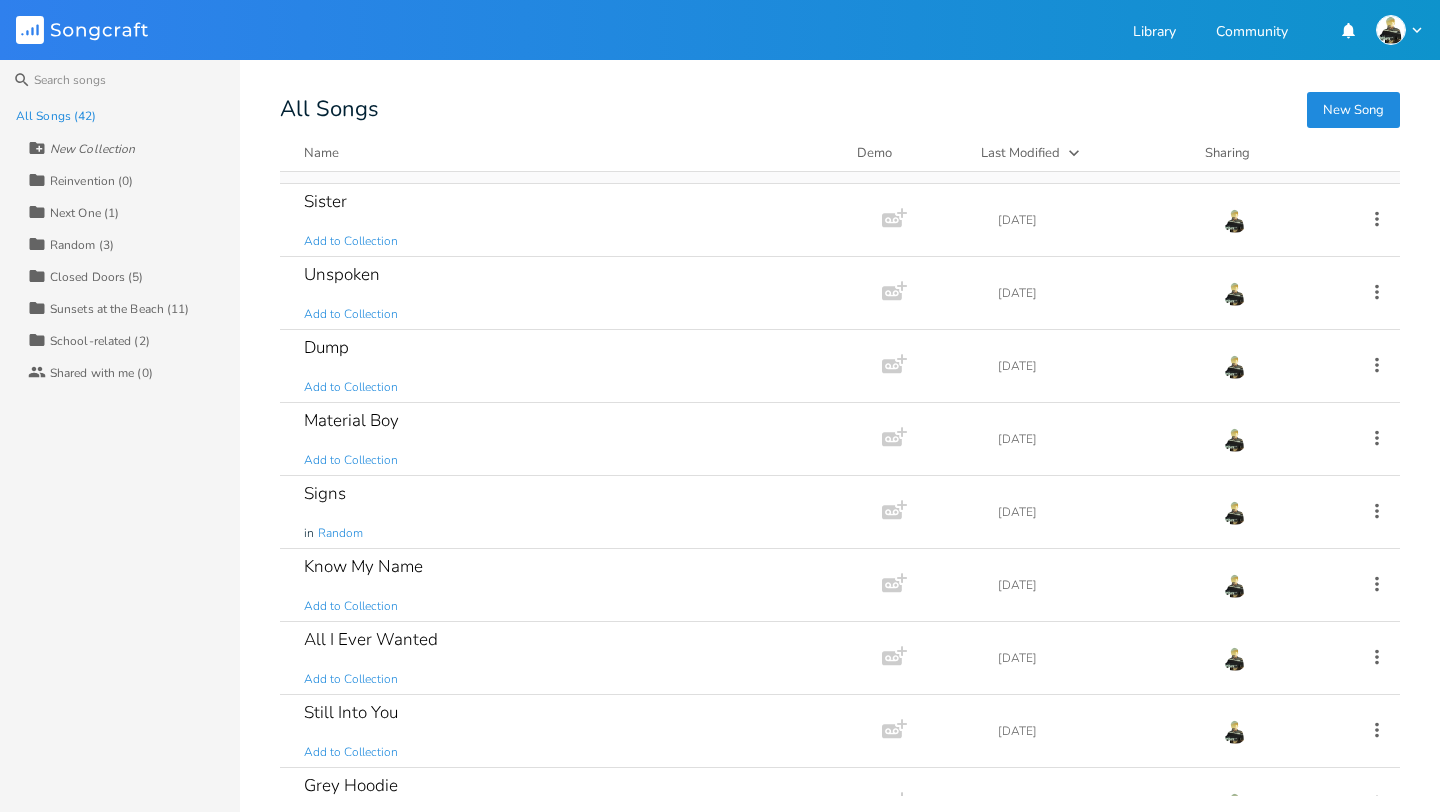 scroll, scrollTop: 0, scrollLeft: 0, axis: both 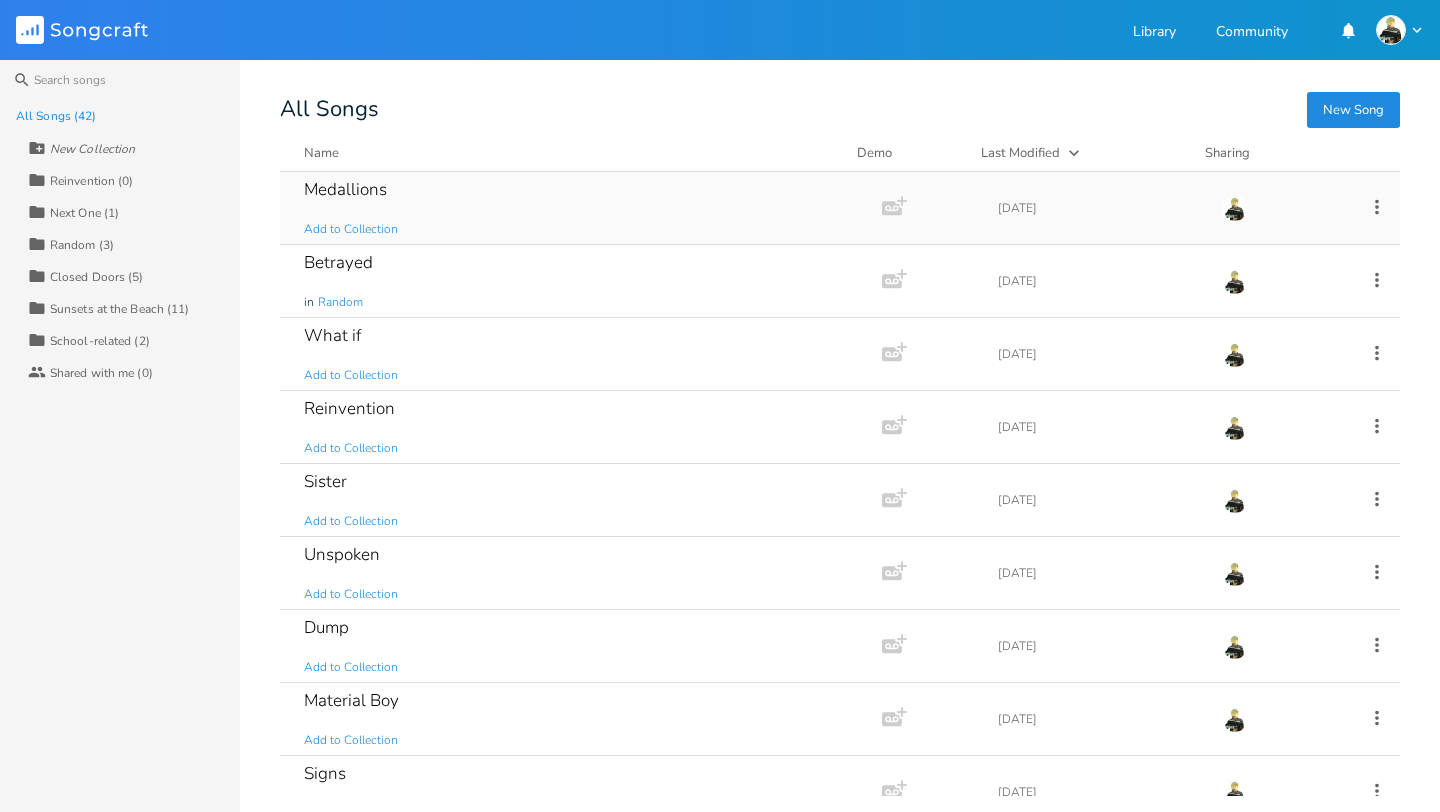 click on "Medallions" at bounding box center [345, 189] 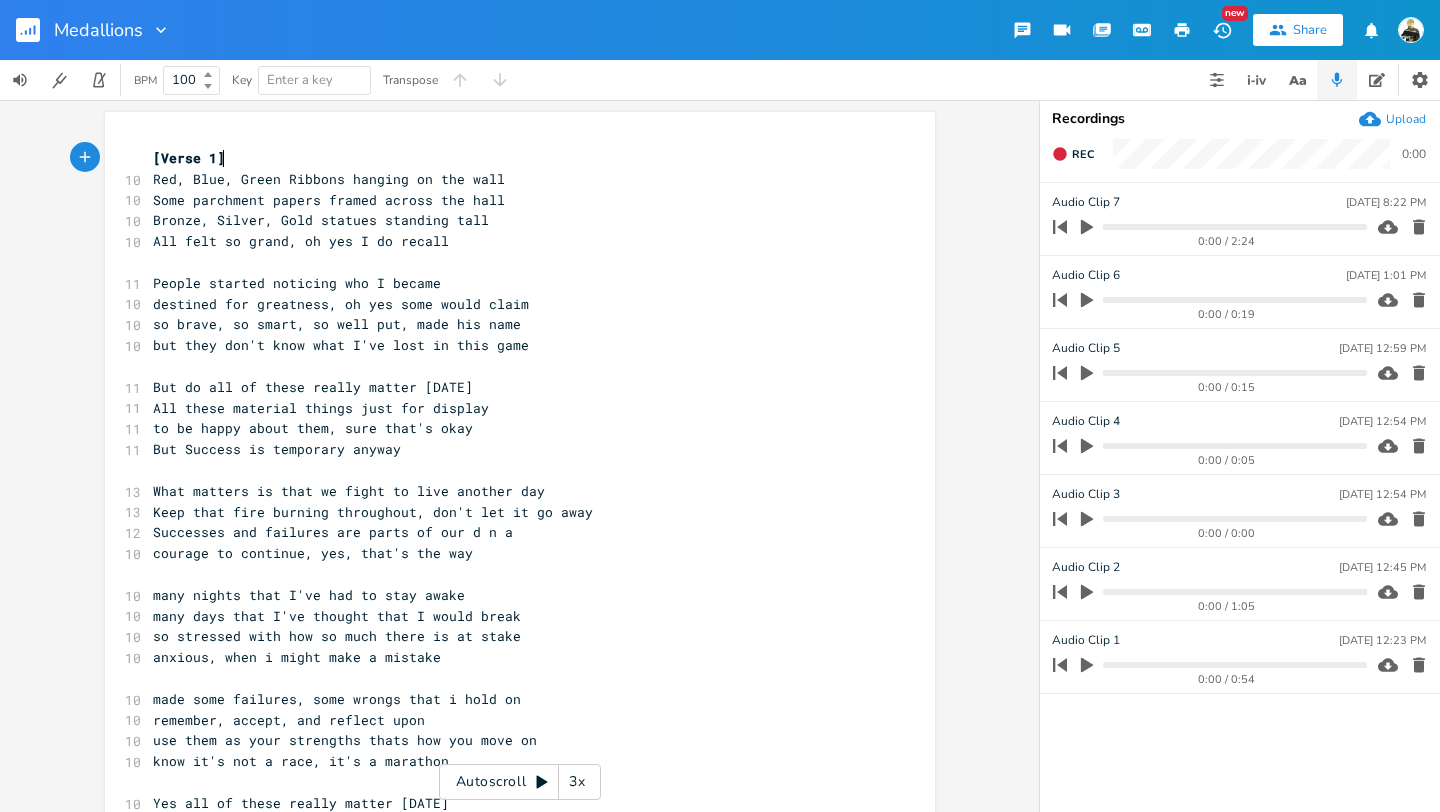 click on "0:00 / 2:24" at bounding box center [1227, 241] 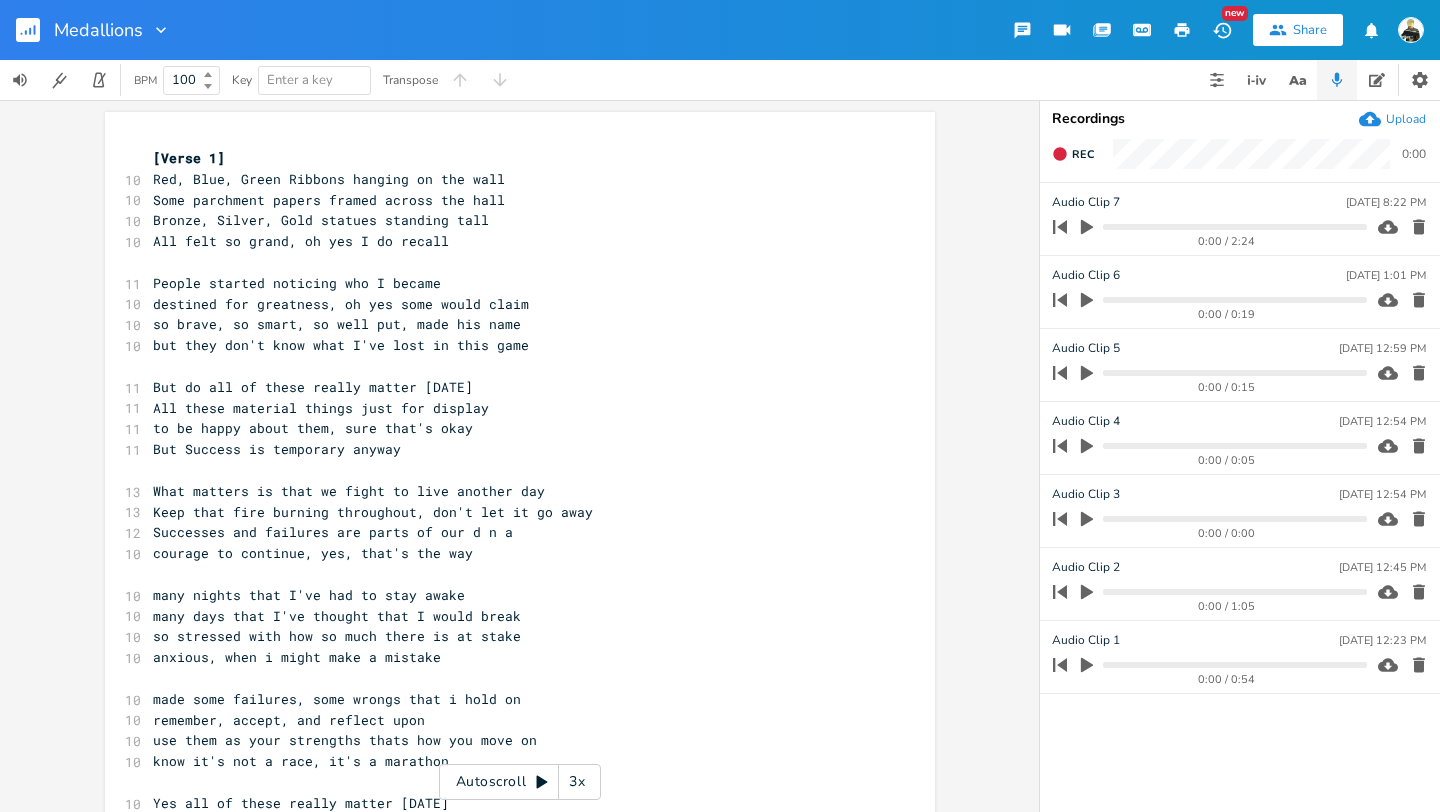 click 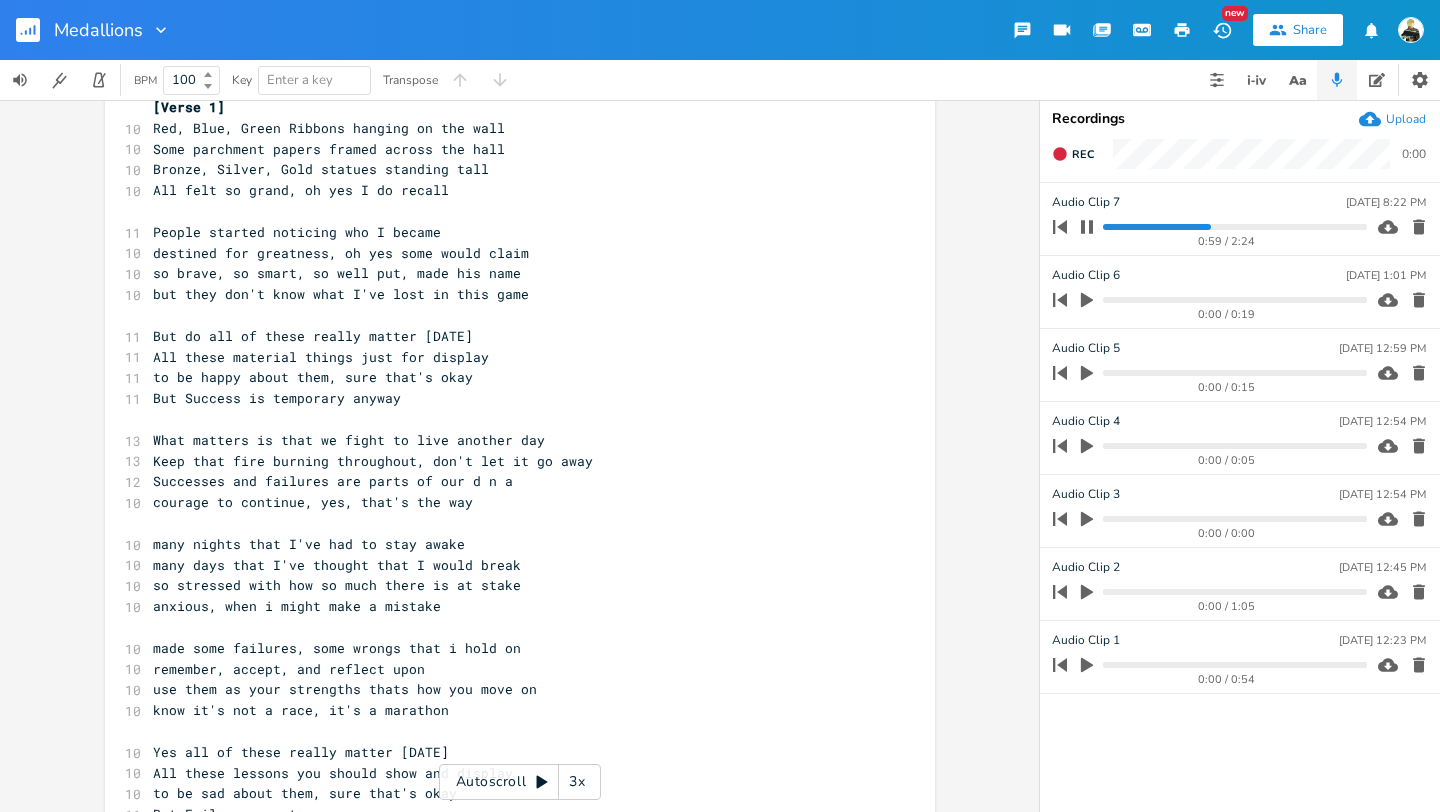scroll, scrollTop: 104, scrollLeft: 0, axis: vertical 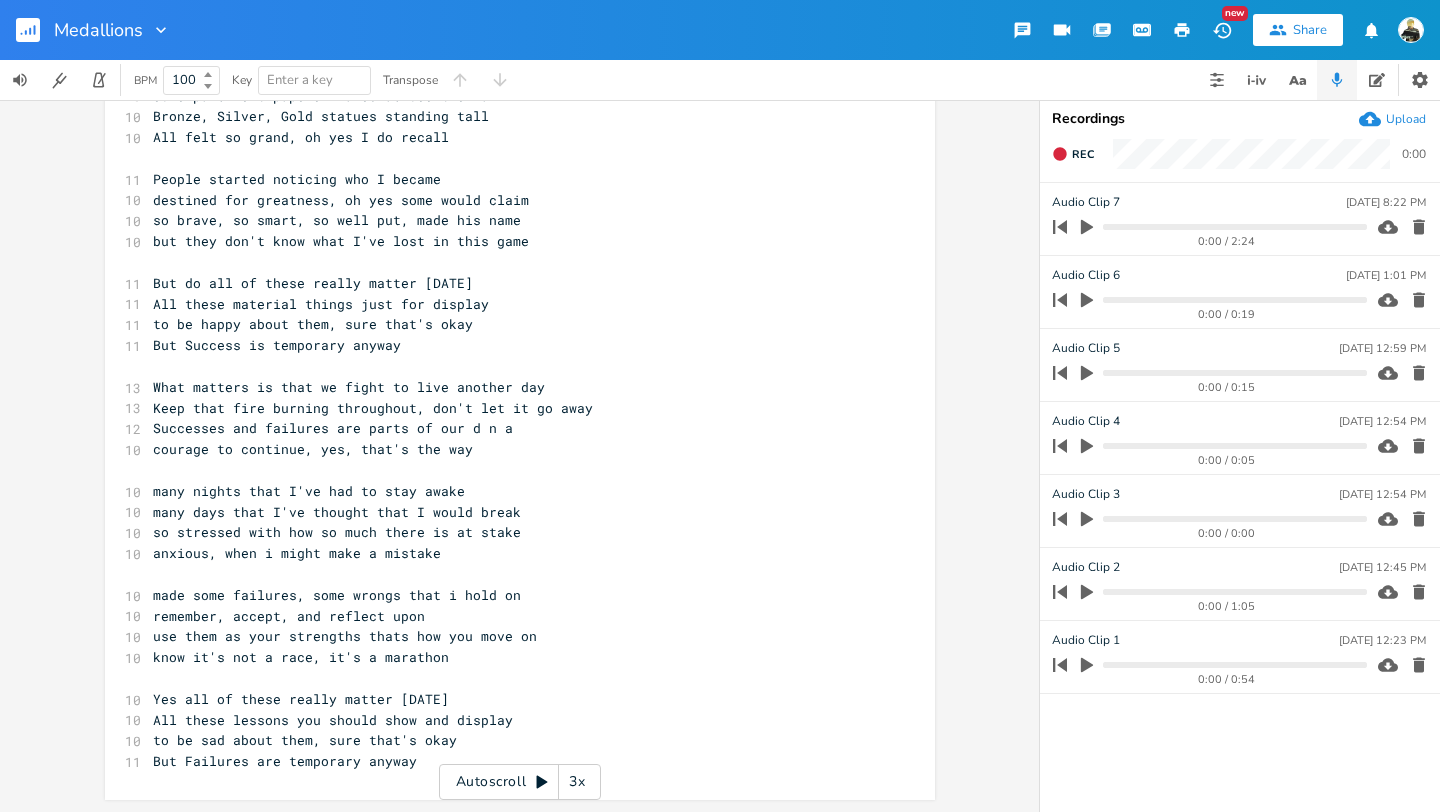 click on "courage to continue, yes, that's the way" at bounding box center (313, 449) 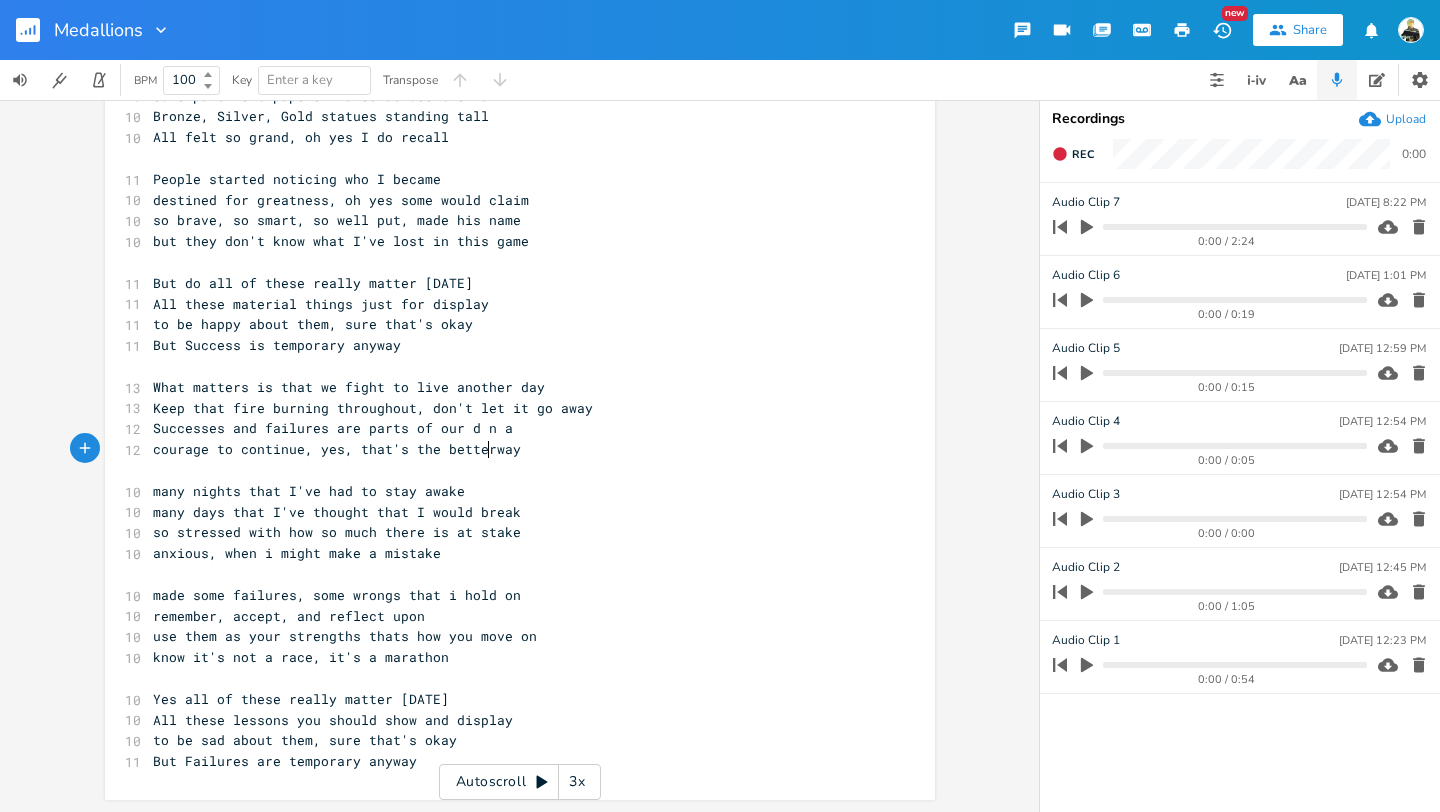 scroll, scrollTop: 0, scrollLeft: 38, axis: horizontal 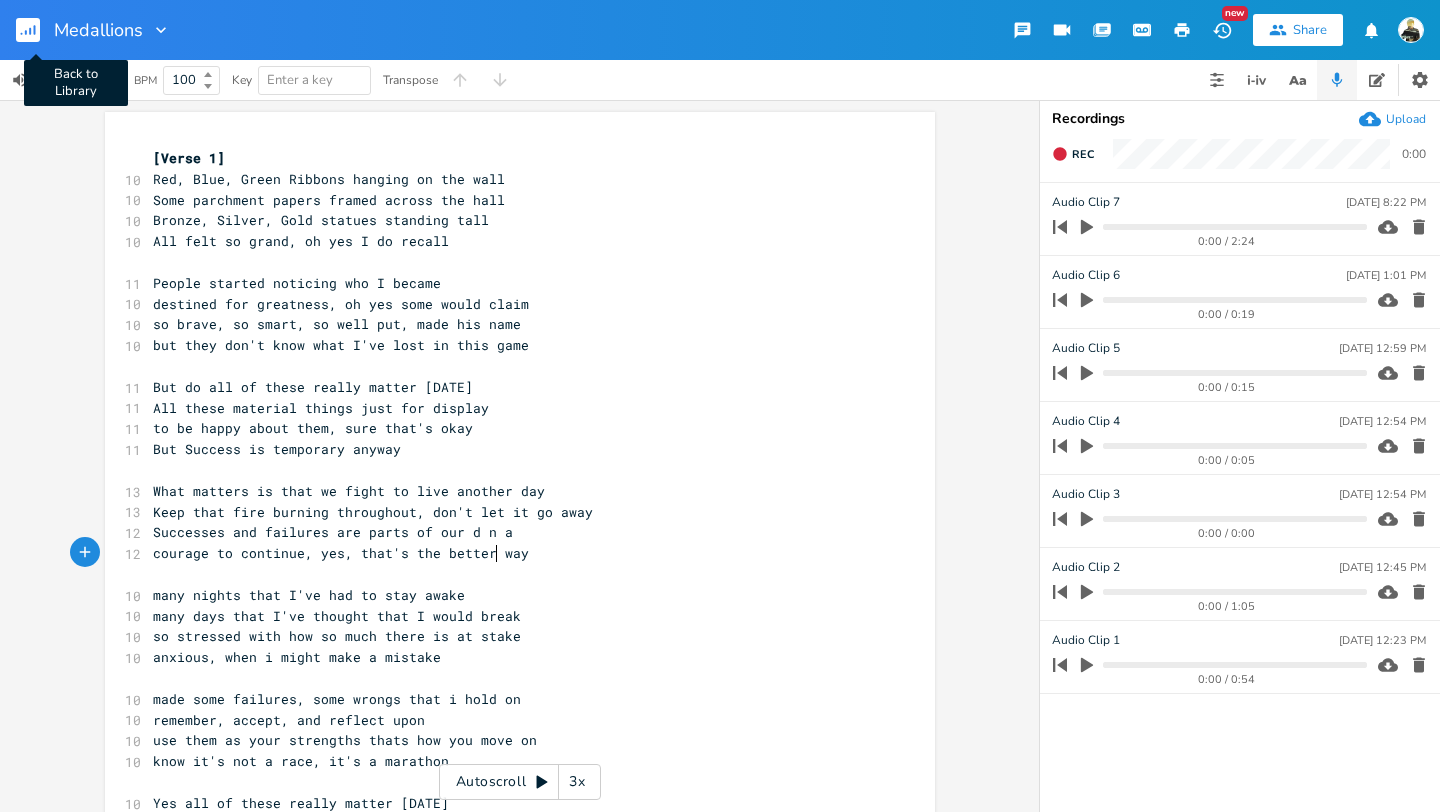 type on "better" 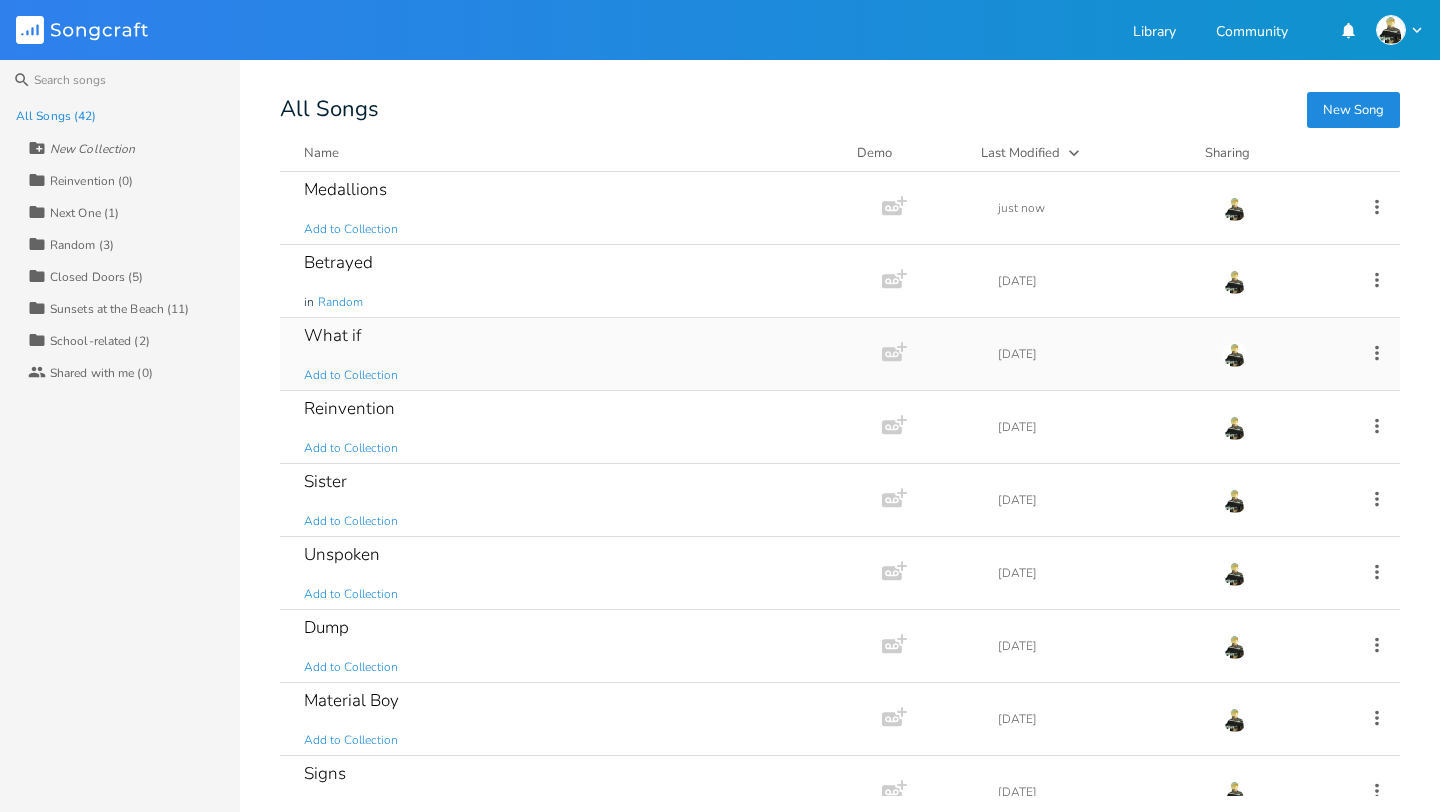 click on "What if Add to Collection" at bounding box center [577, 354] 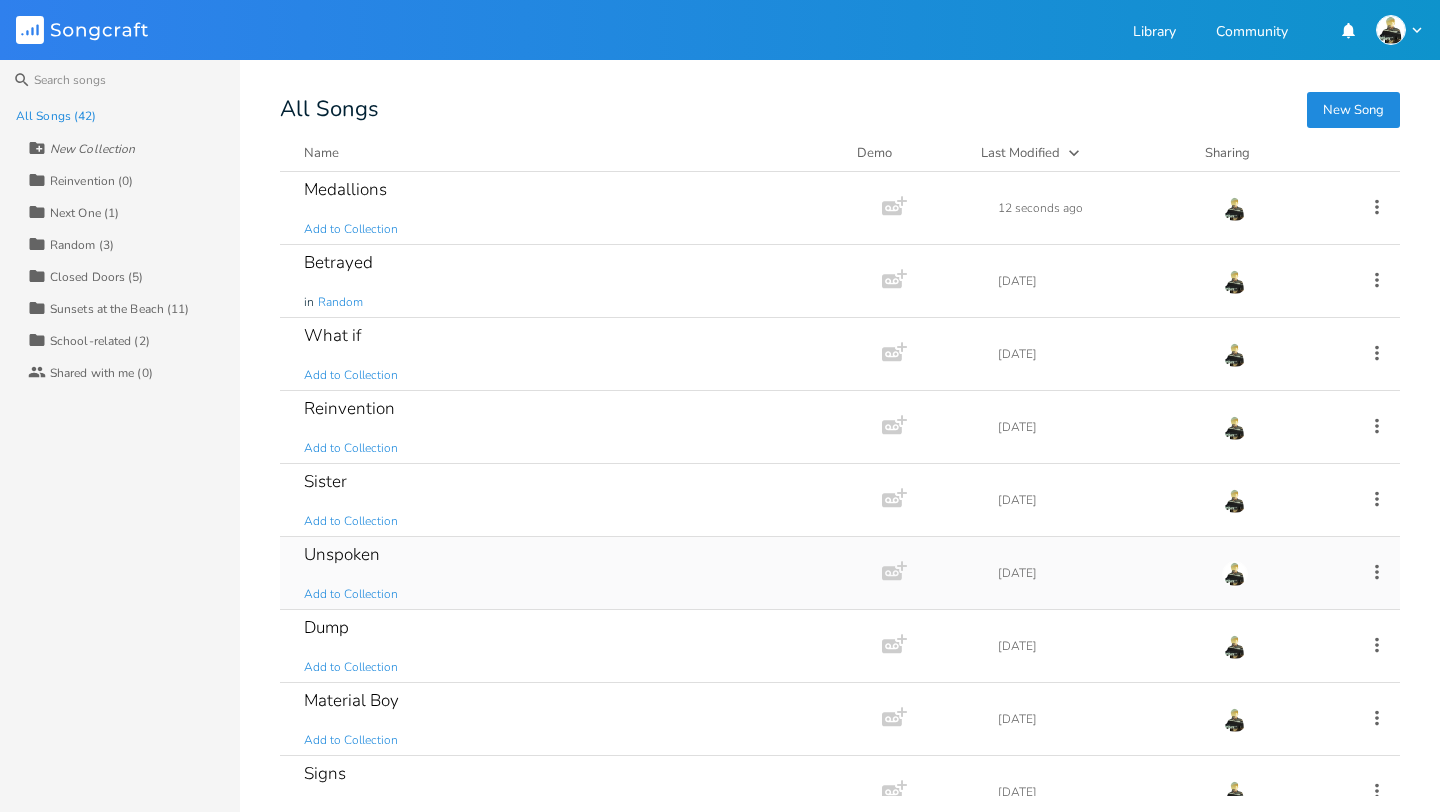 click on "Unspoken Add to Collection" at bounding box center [577, 573] 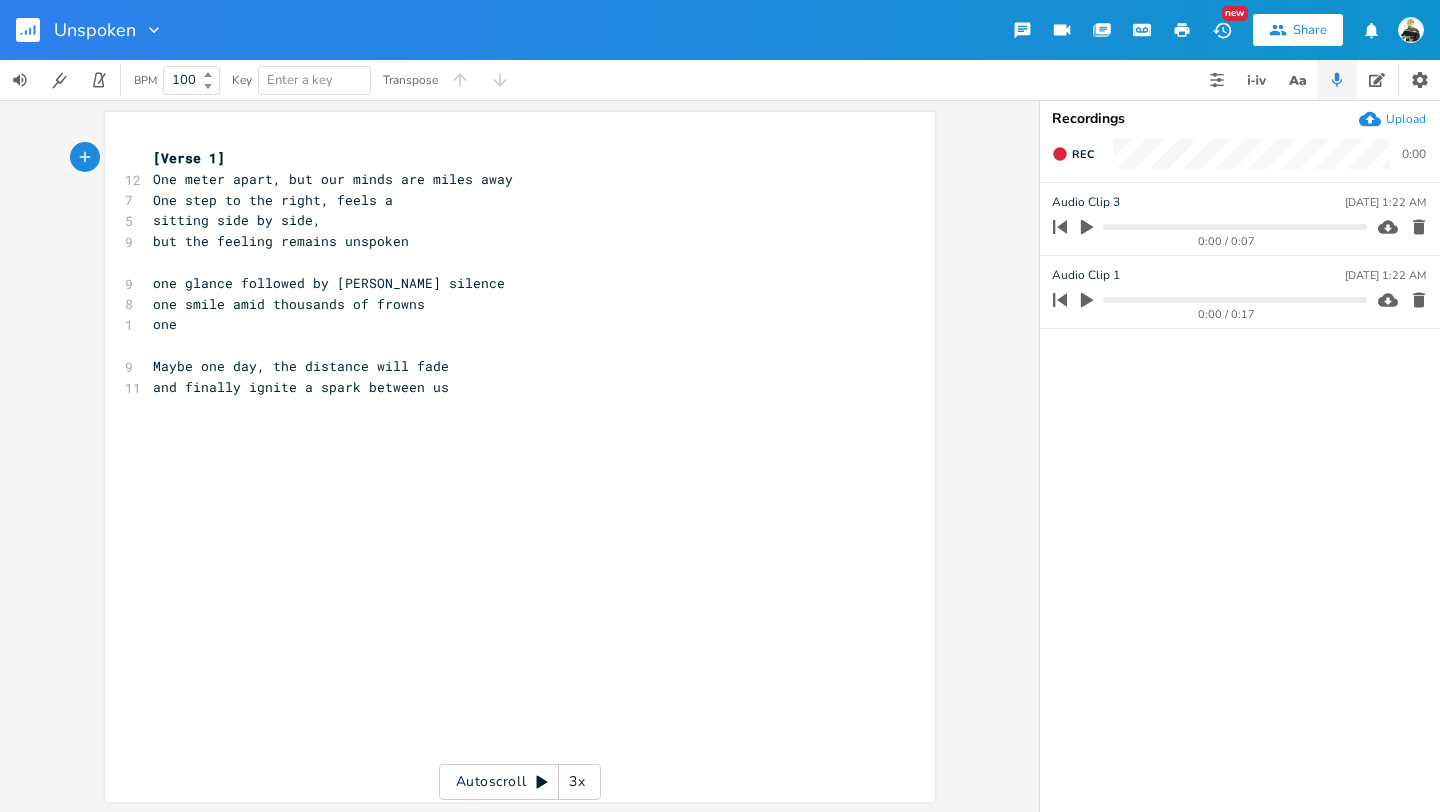 click 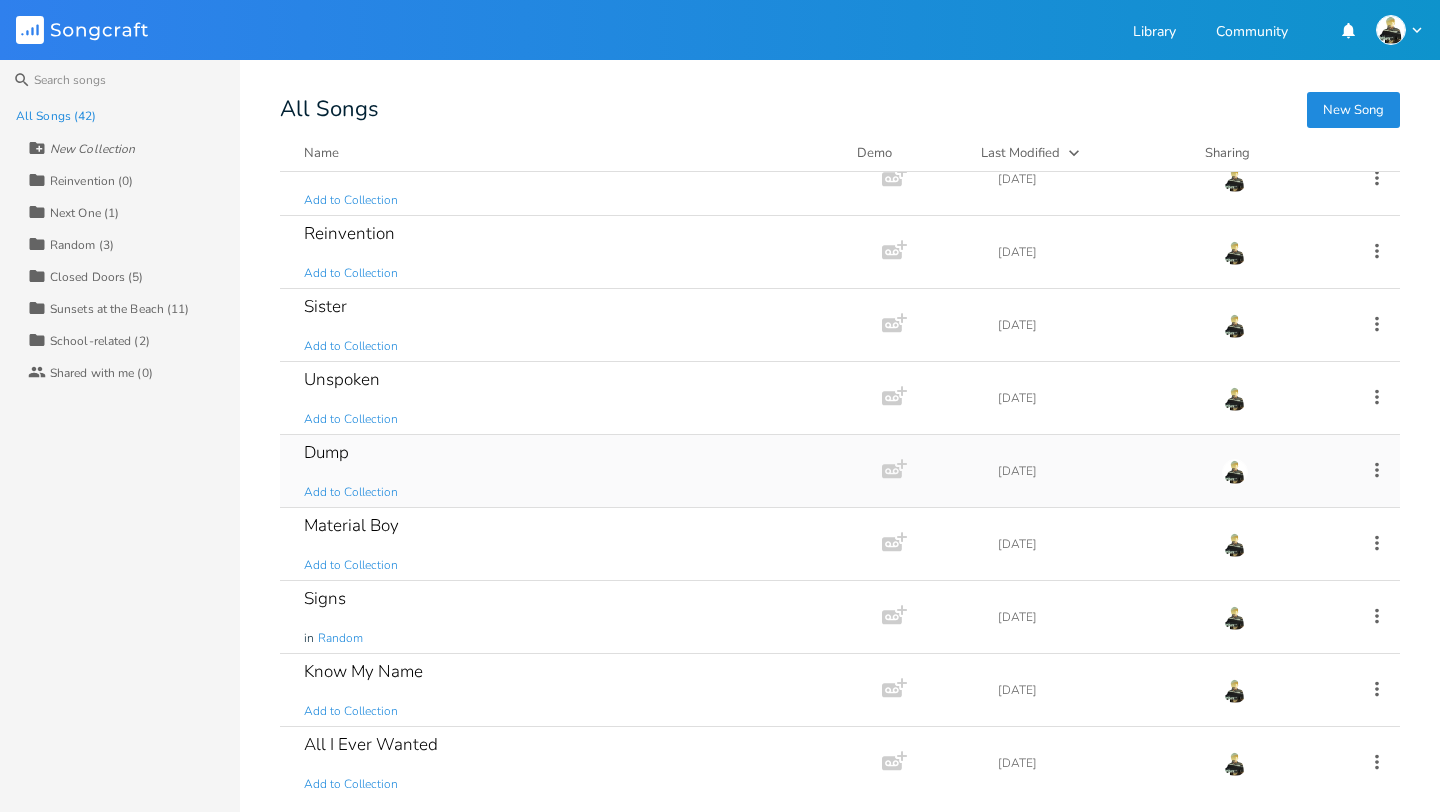 scroll, scrollTop: 178, scrollLeft: 0, axis: vertical 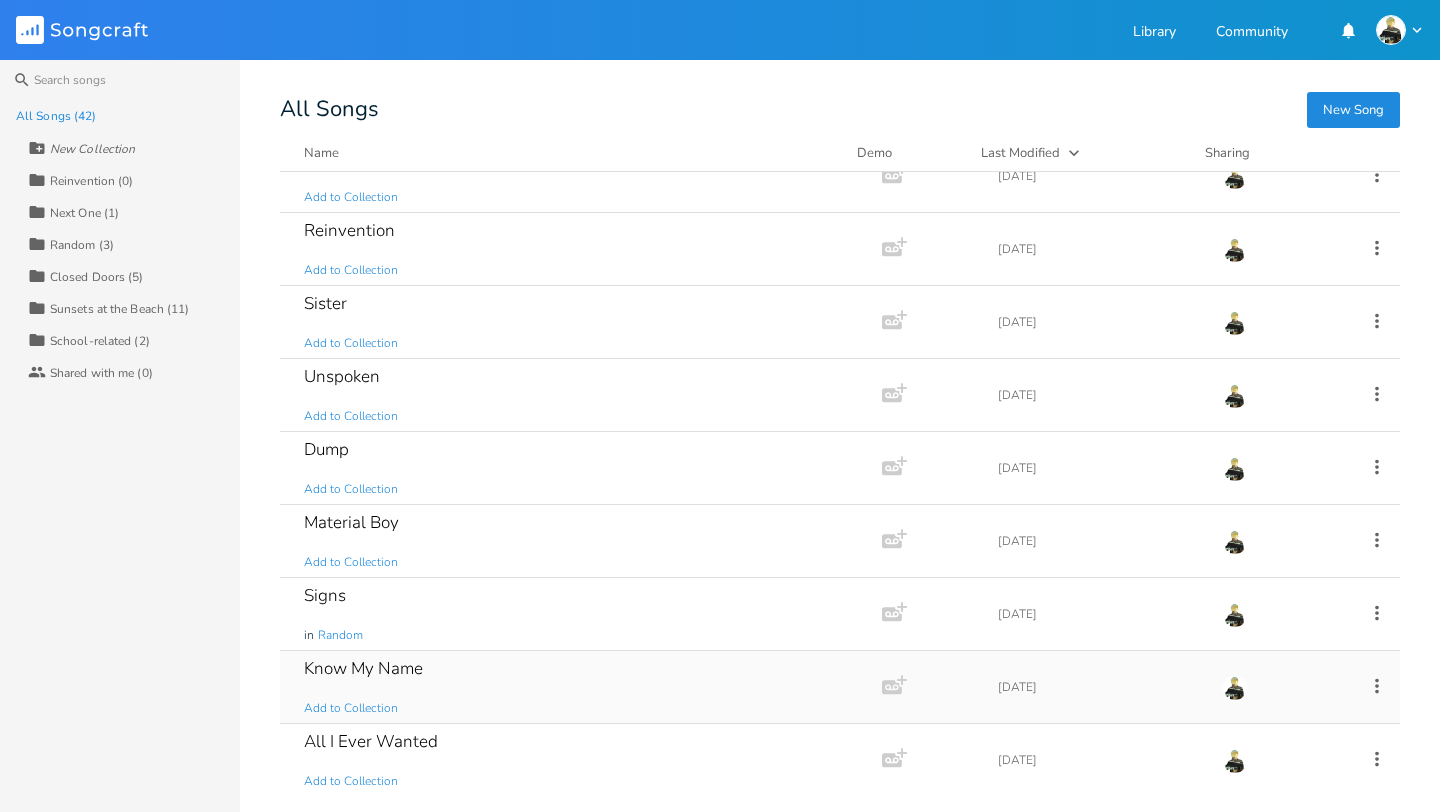 click on "Know My Name" at bounding box center (363, 668) 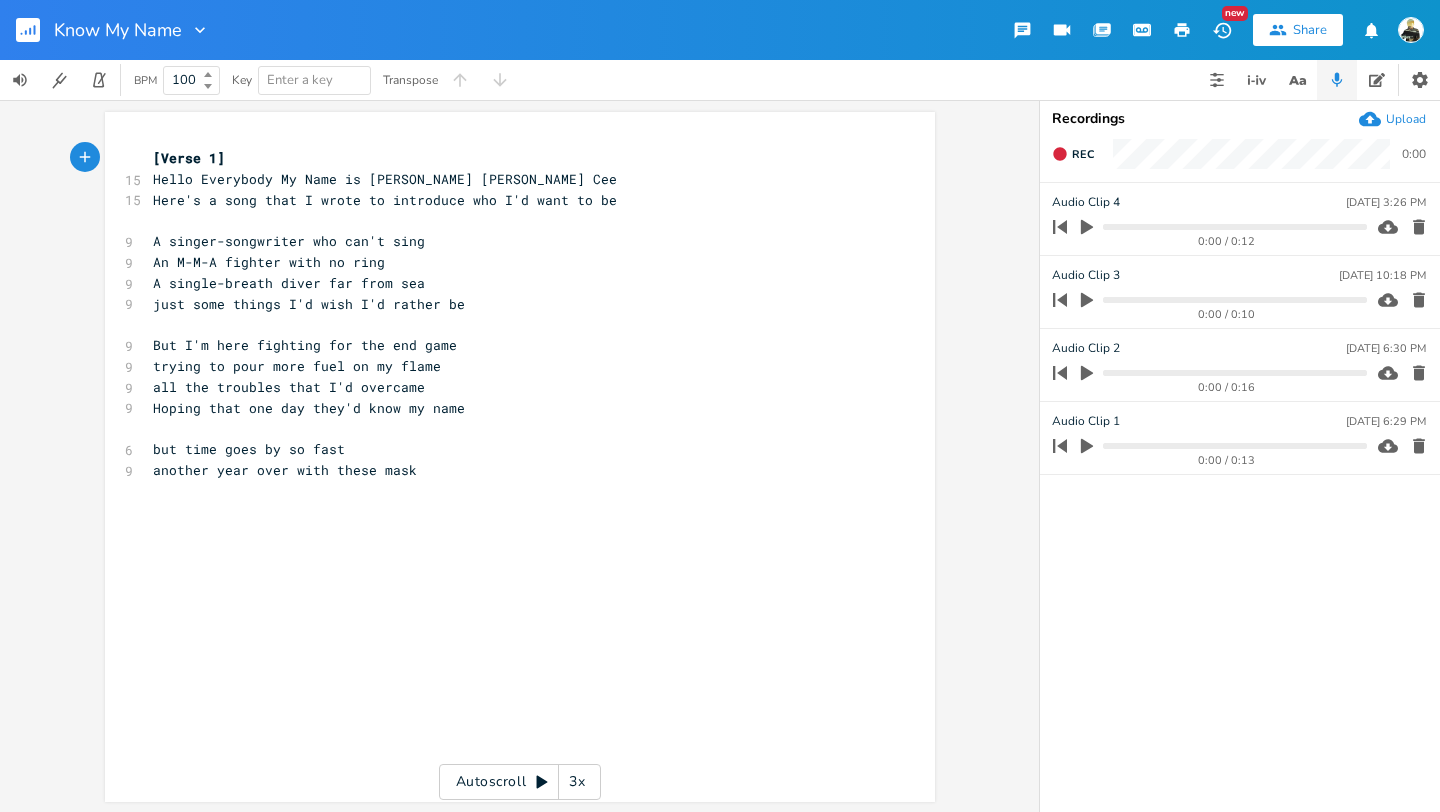 click 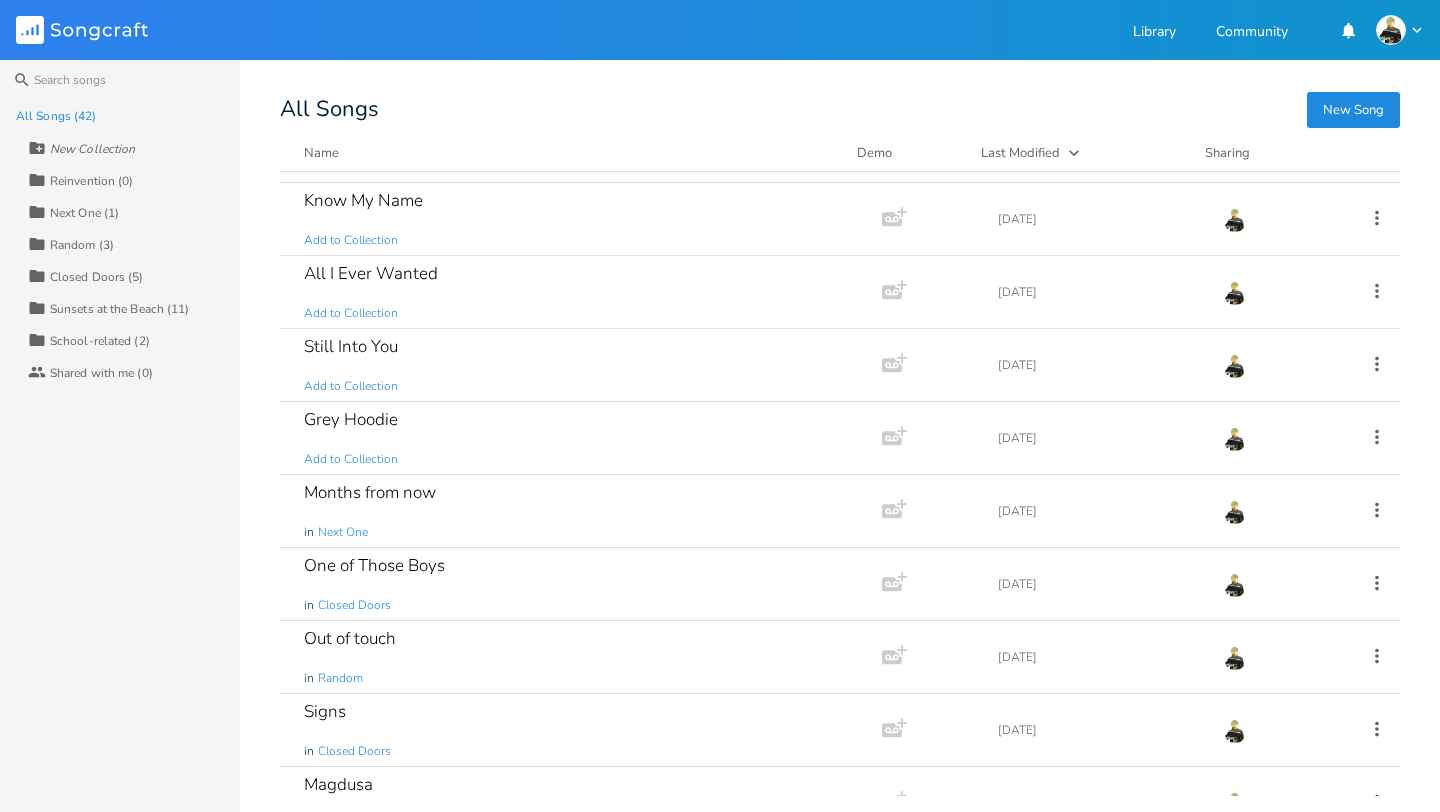 scroll, scrollTop: 0, scrollLeft: 0, axis: both 